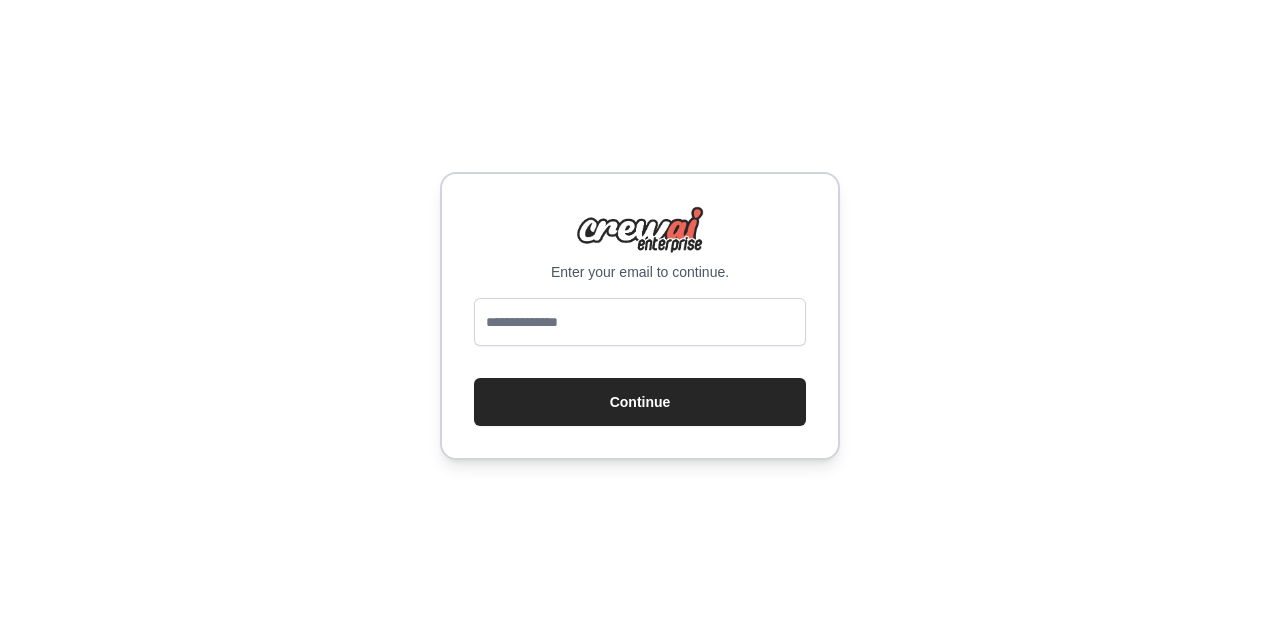 scroll, scrollTop: 0, scrollLeft: 0, axis: both 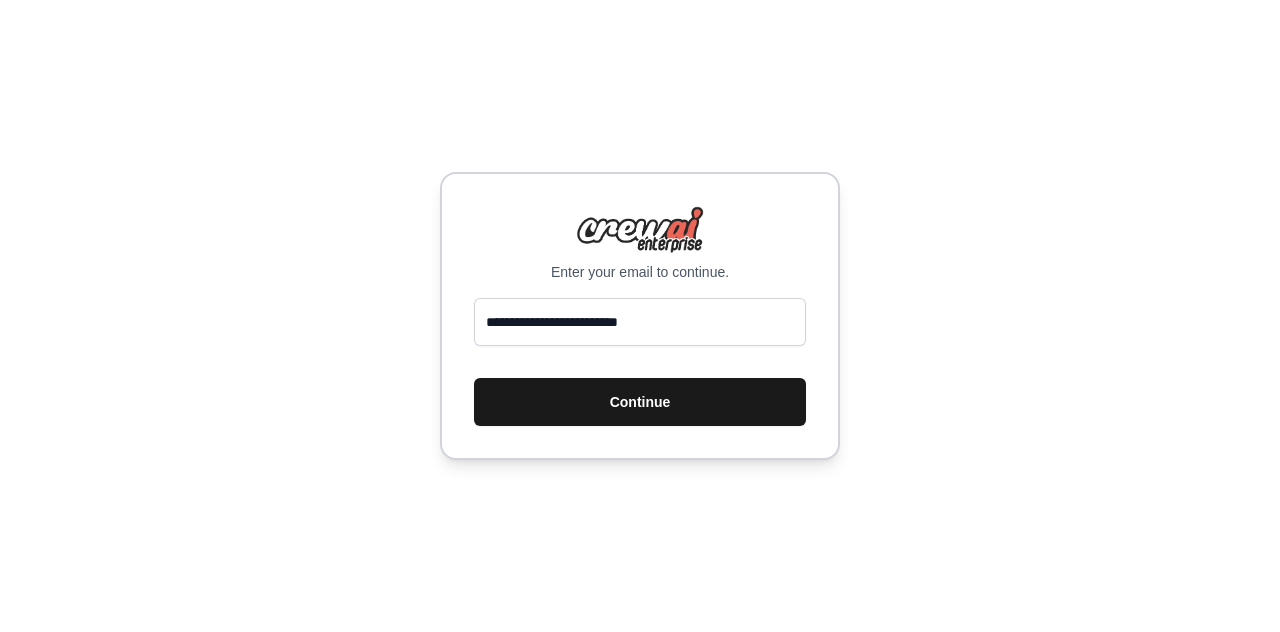 click on "Continue" at bounding box center (640, 402) 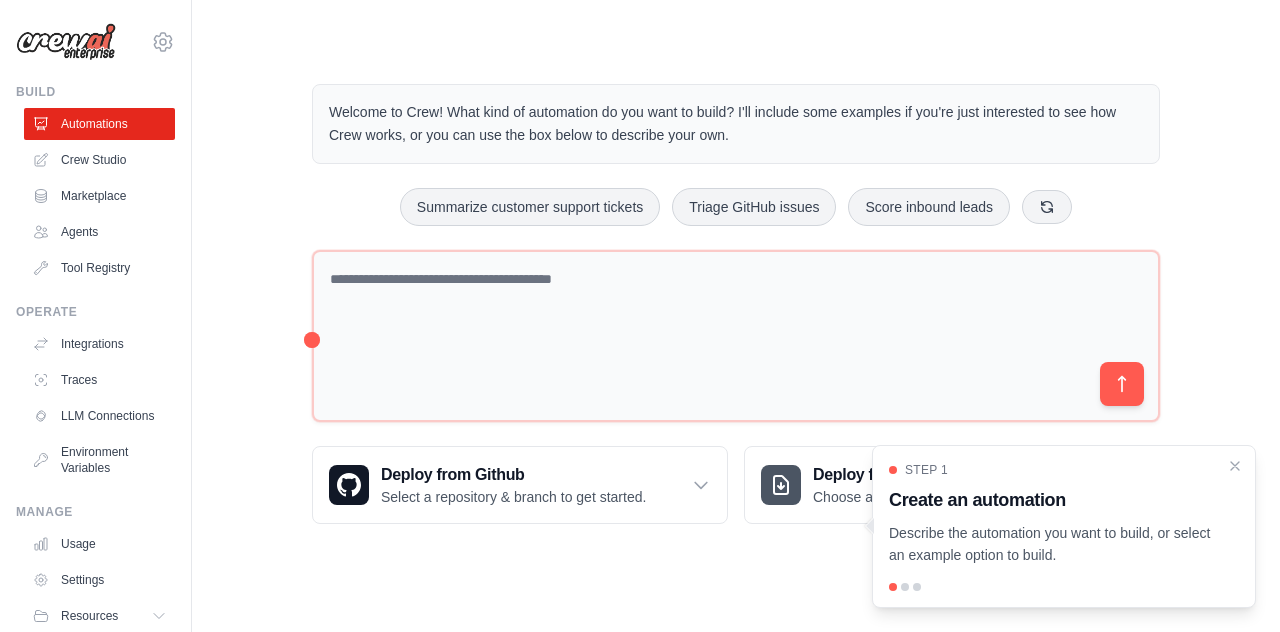 scroll, scrollTop: 0, scrollLeft: 0, axis: both 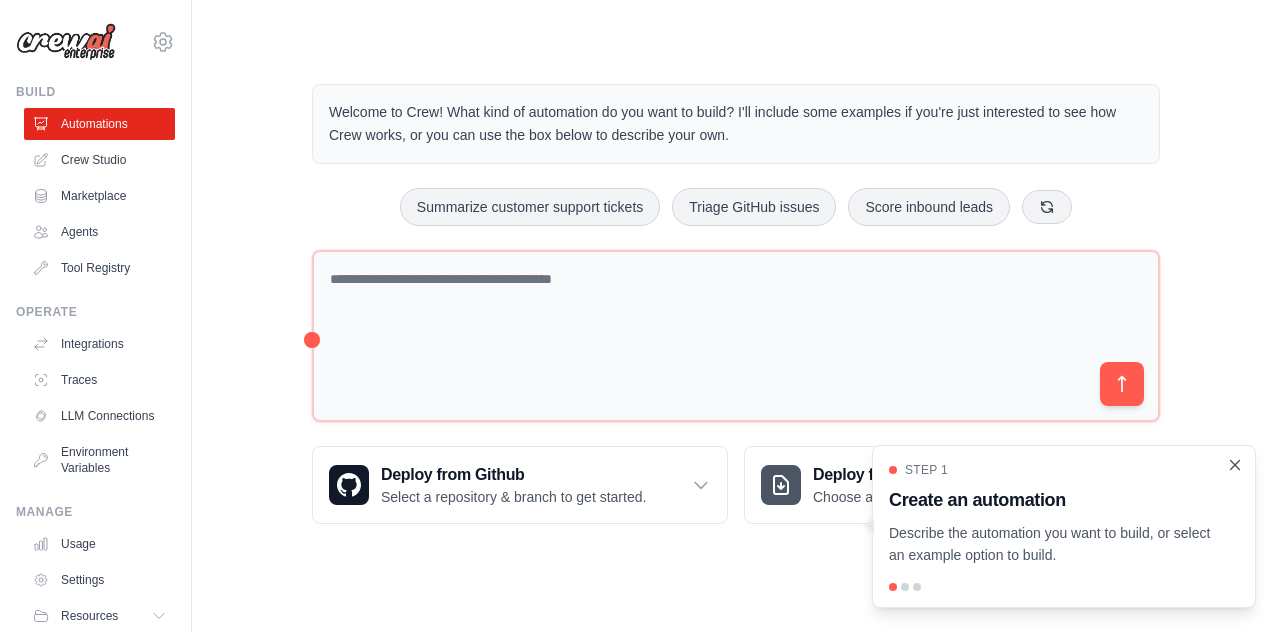 click 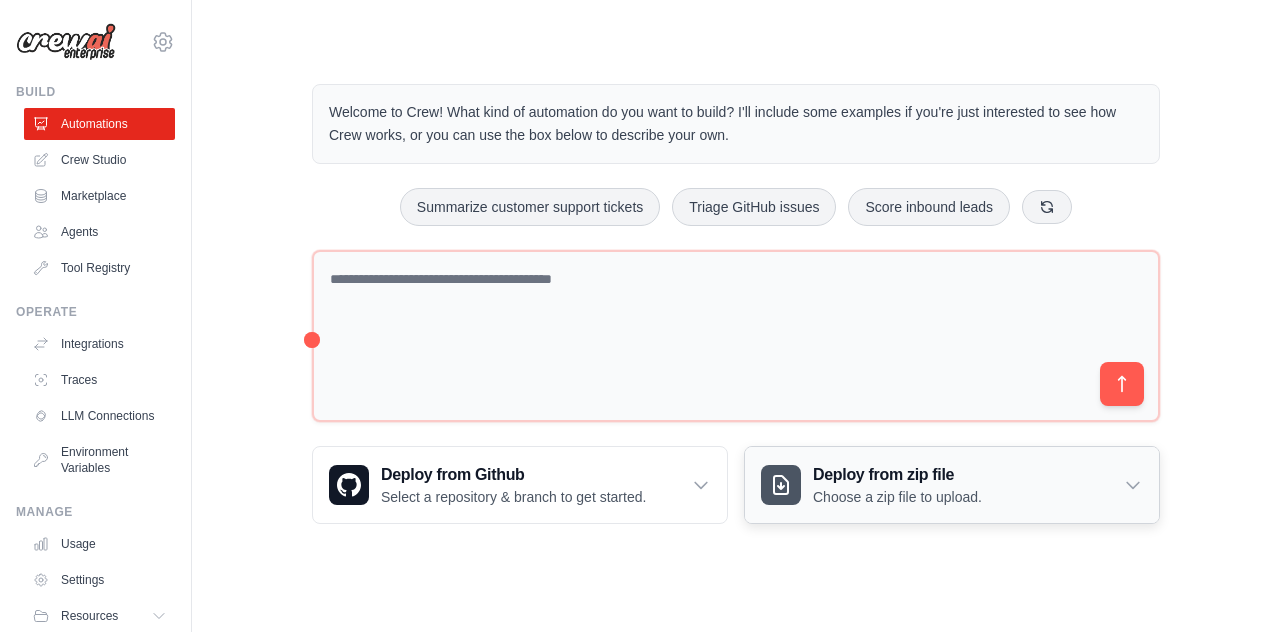 click on "Deploy from zip file" at bounding box center (897, 475) 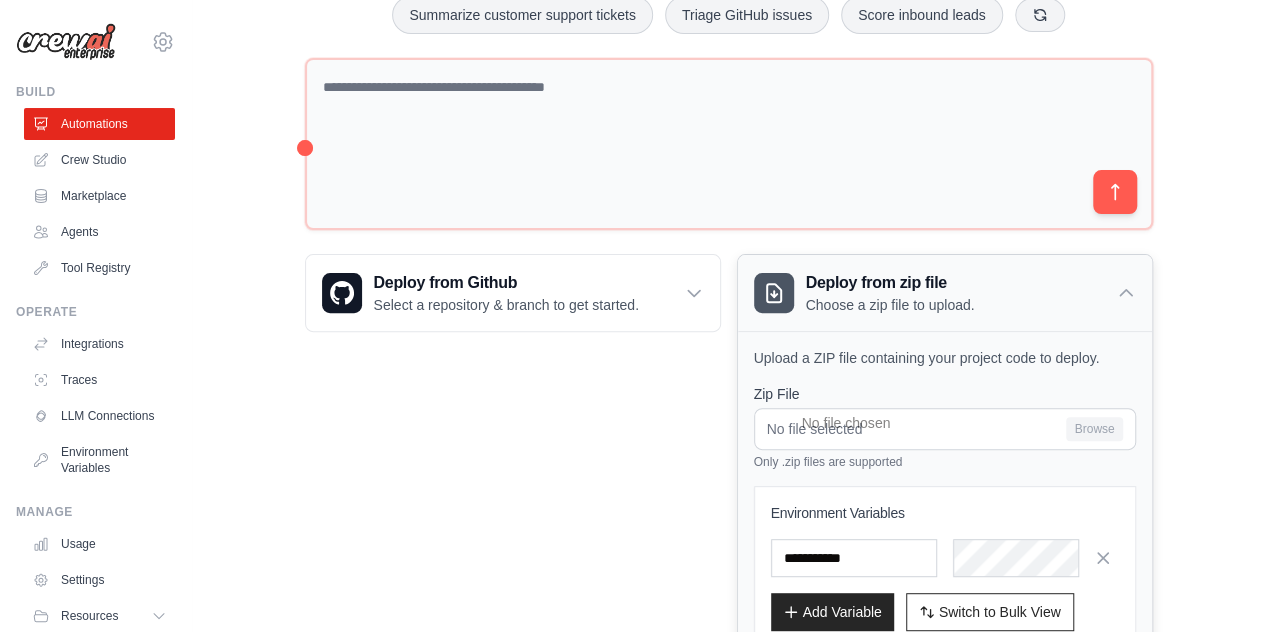 scroll, scrollTop: 330, scrollLeft: 0, axis: vertical 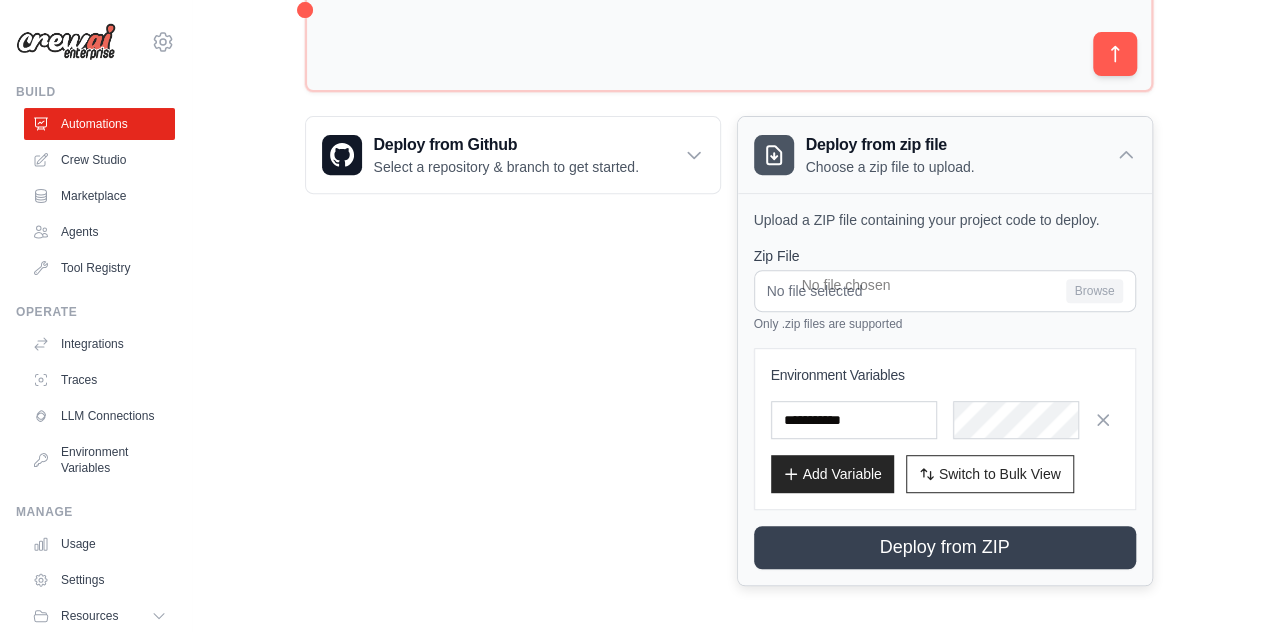 click on "Deploy from zip file
Choose a zip file to upload." at bounding box center (945, 155) 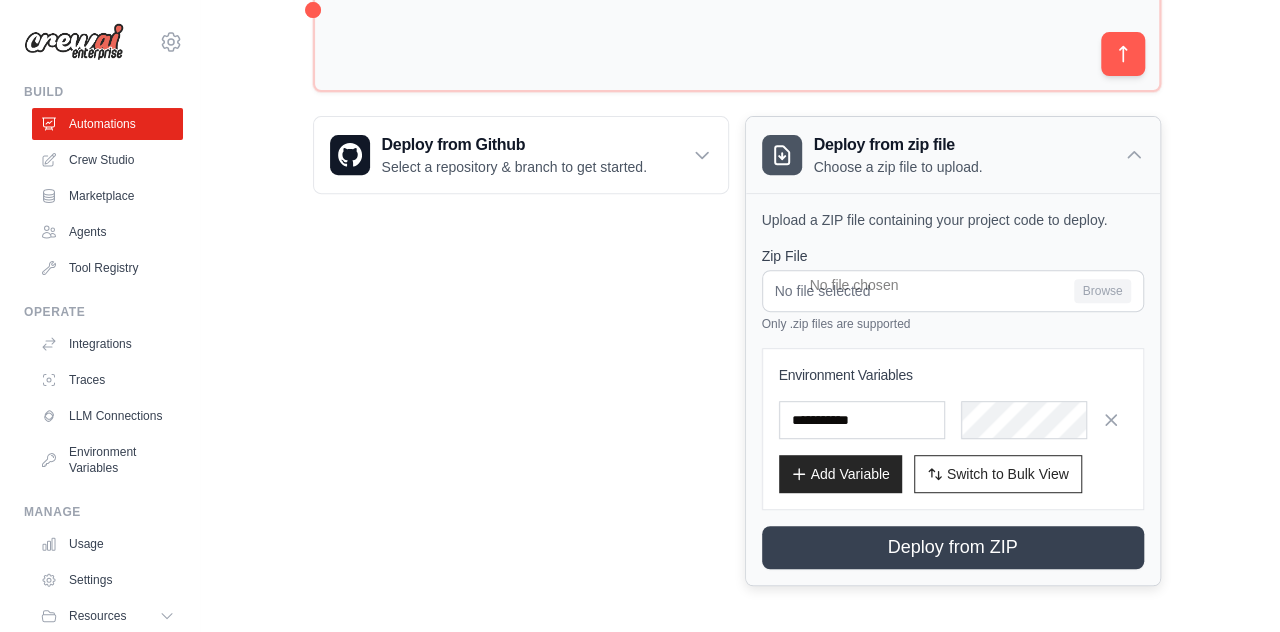 scroll, scrollTop: 0, scrollLeft: 0, axis: both 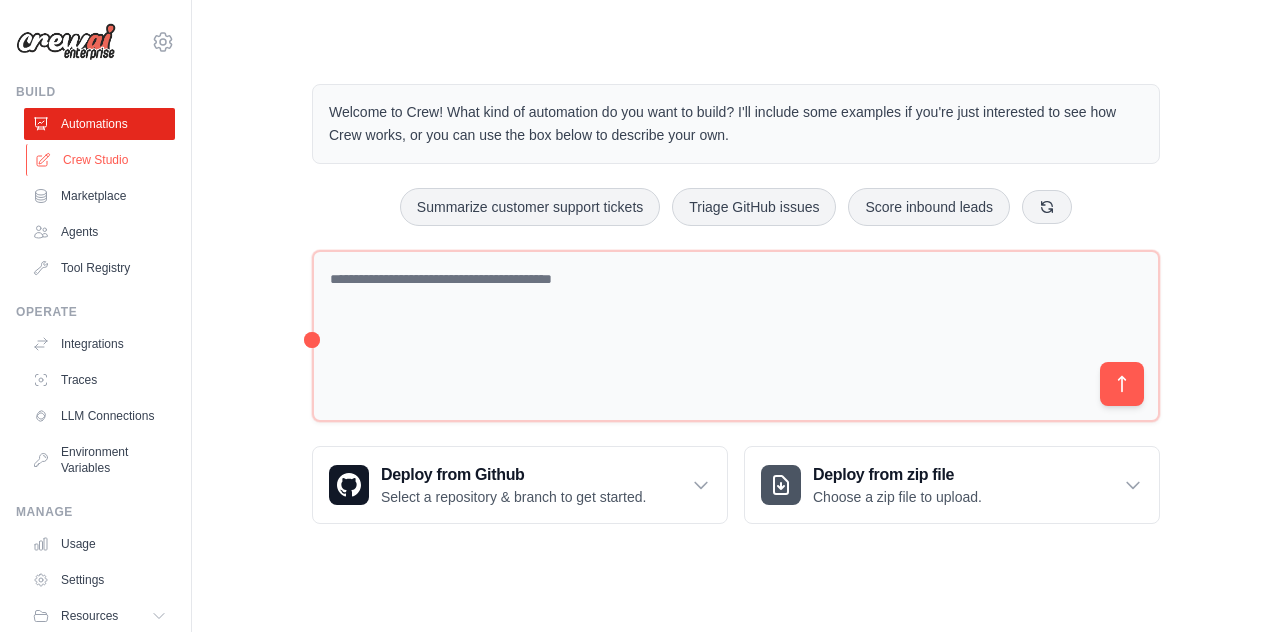click on "Crew Studio" at bounding box center [101, 160] 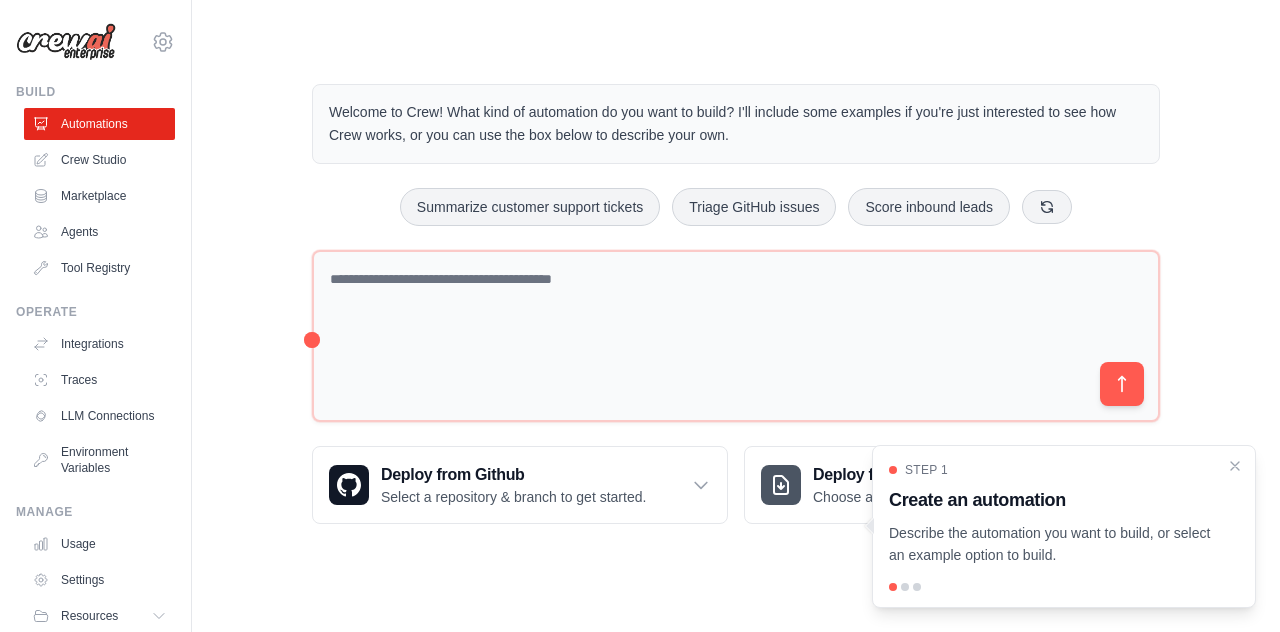 scroll, scrollTop: 0, scrollLeft: 0, axis: both 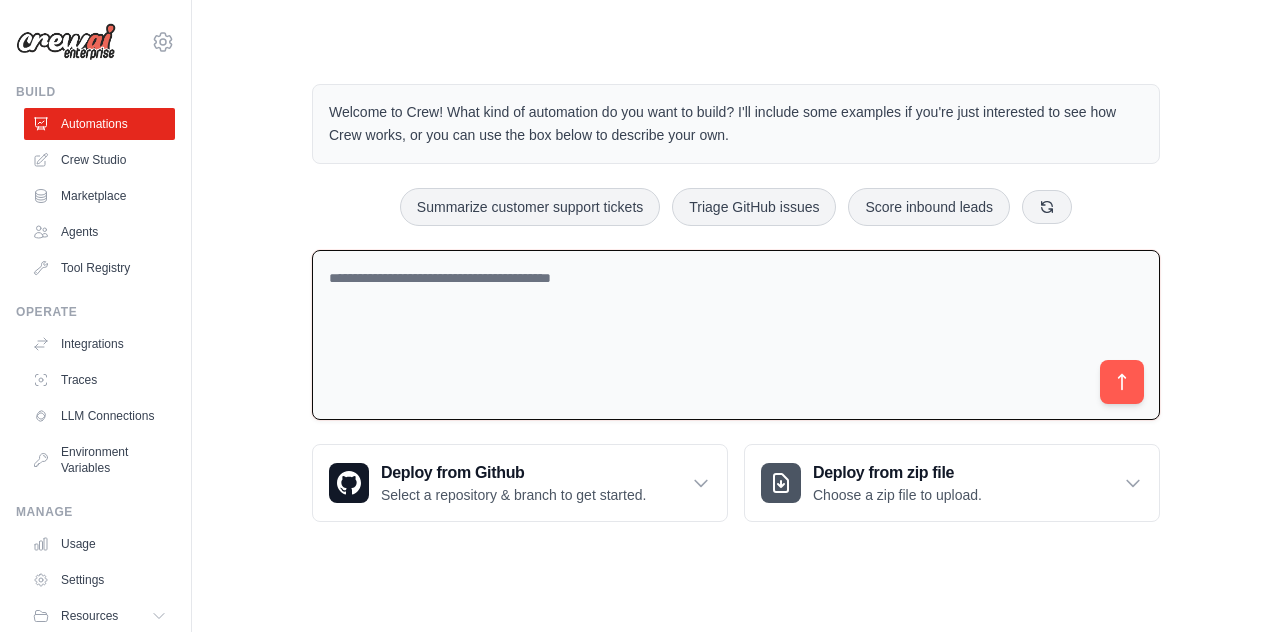 click at bounding box center [736, 335] 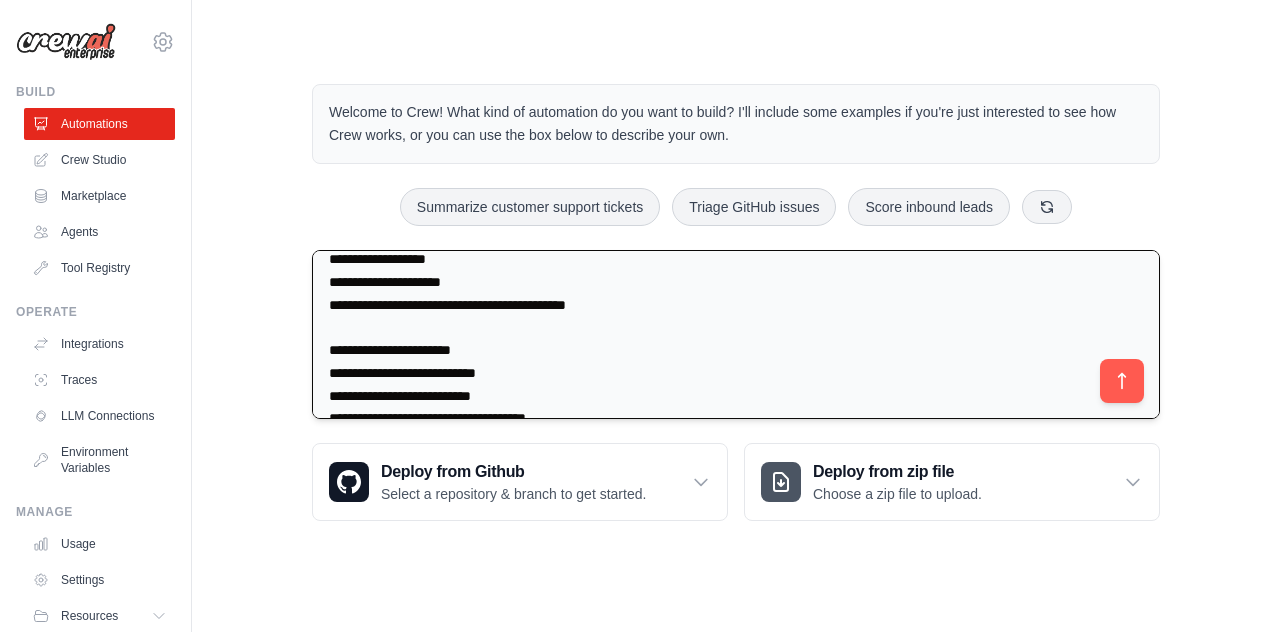 scroll, scrollTop: 3025, scrollLeft: 0, axis: vertical 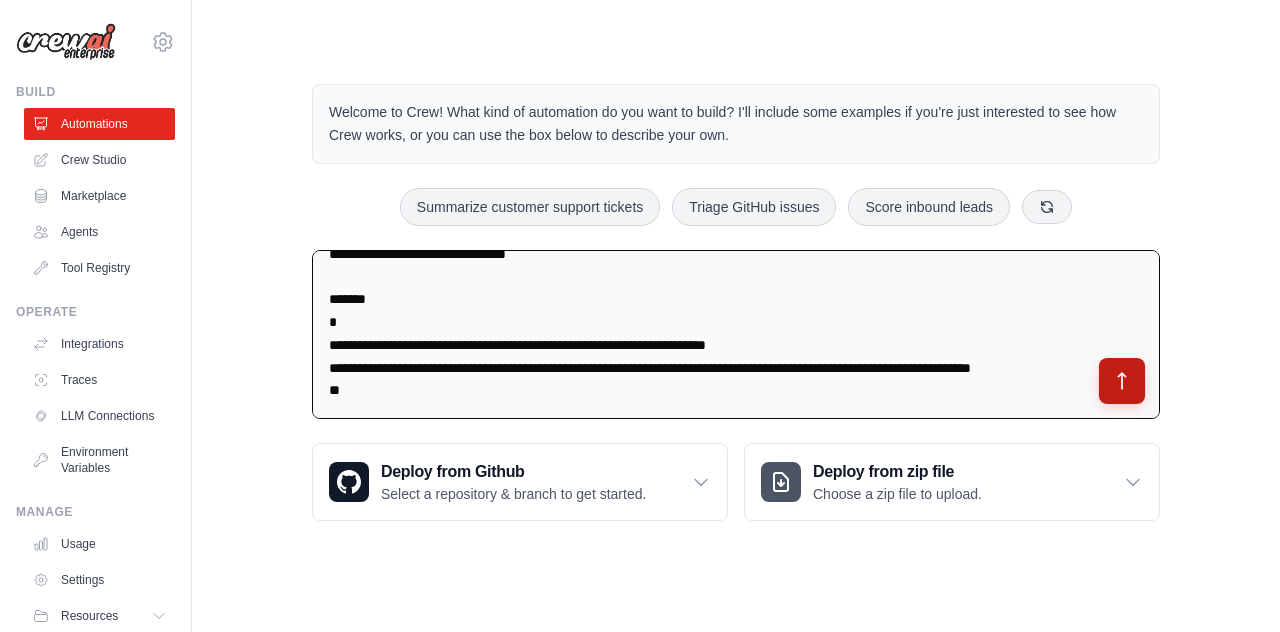 type on "**********" 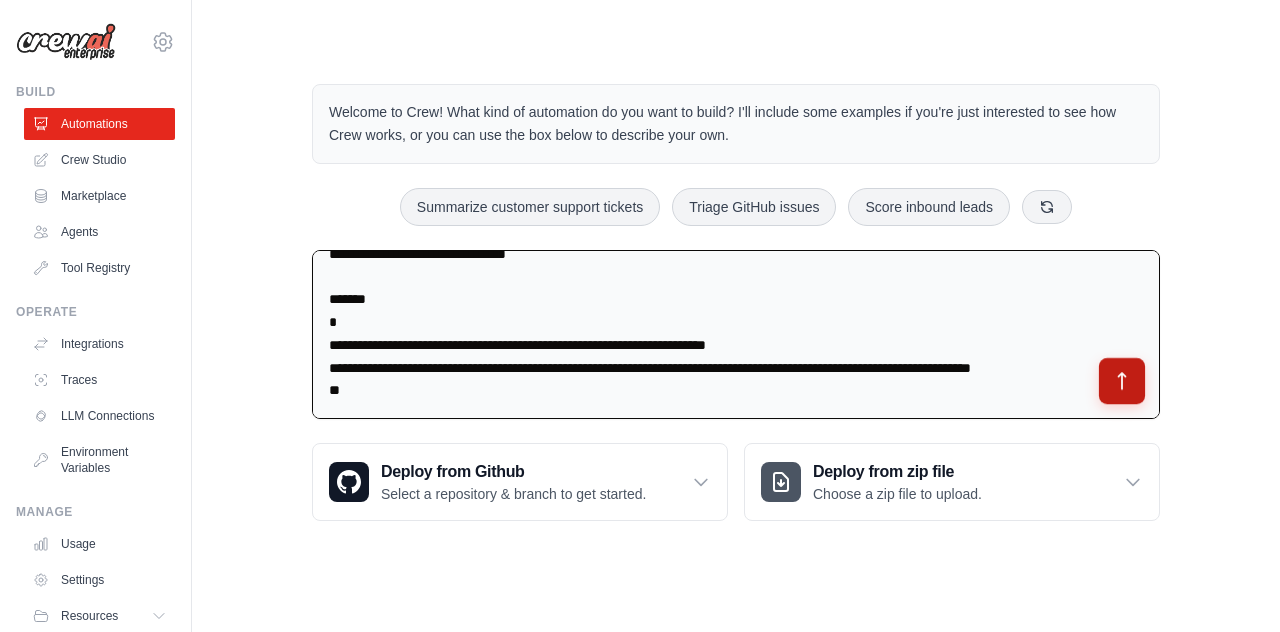 click 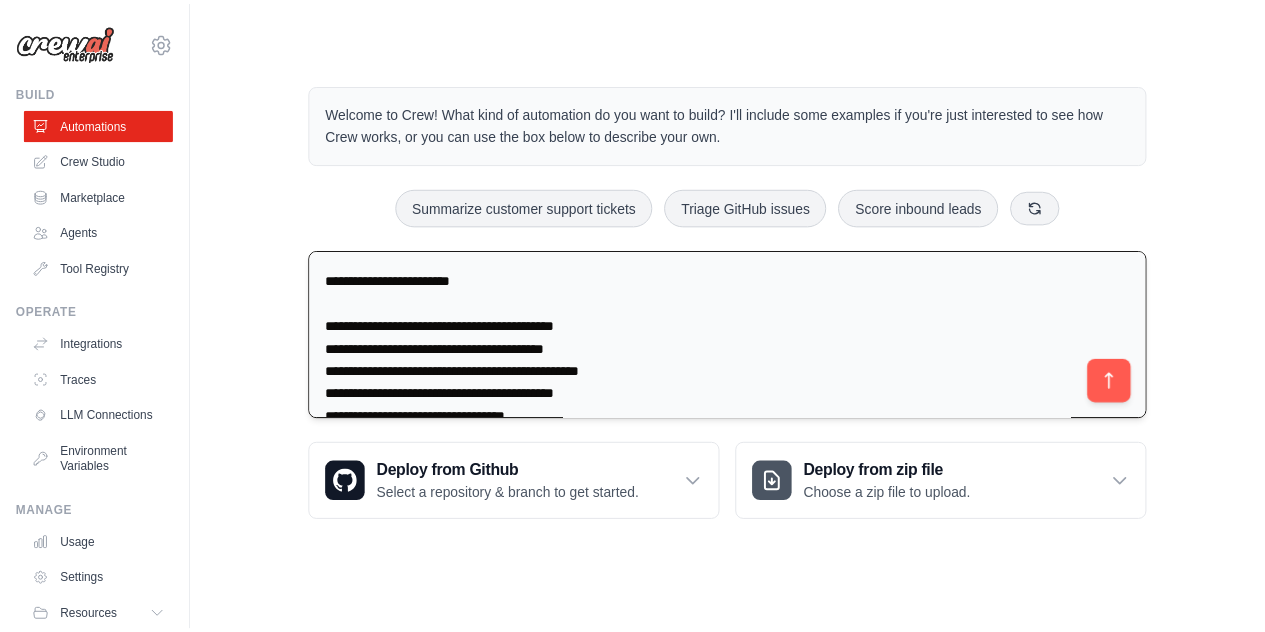 scroll, scrollTop: 343, scrollLeft: 0, axis: vertical 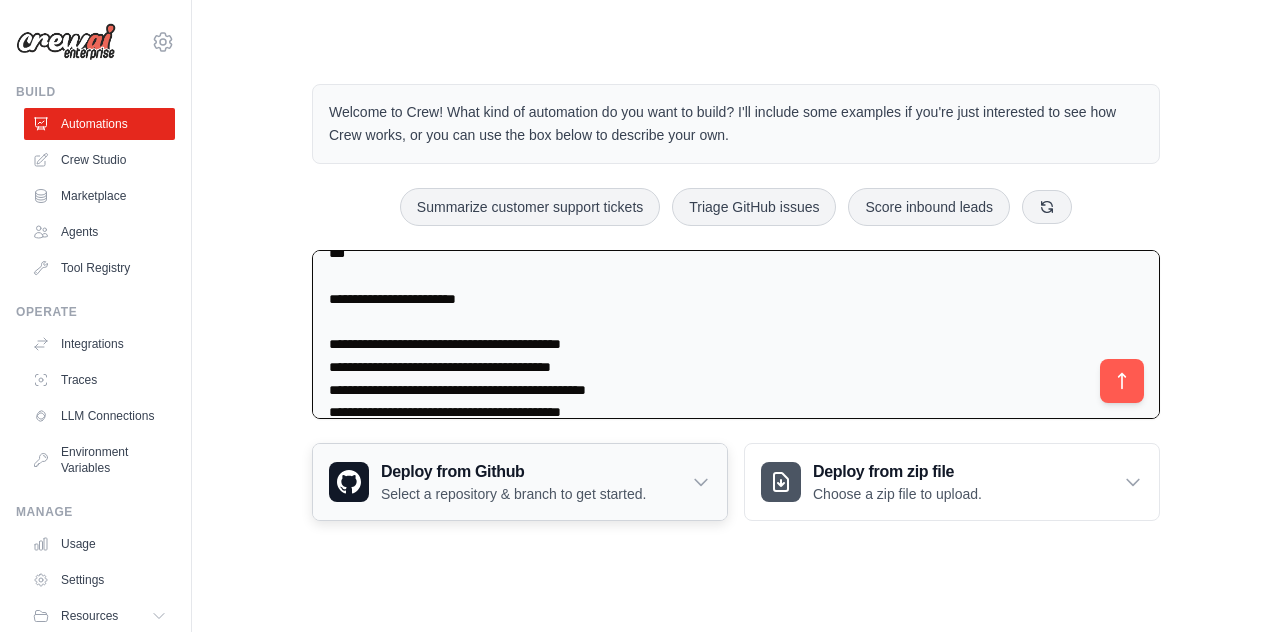 click on "Deploy from Github" at bounding box center (513, 472) 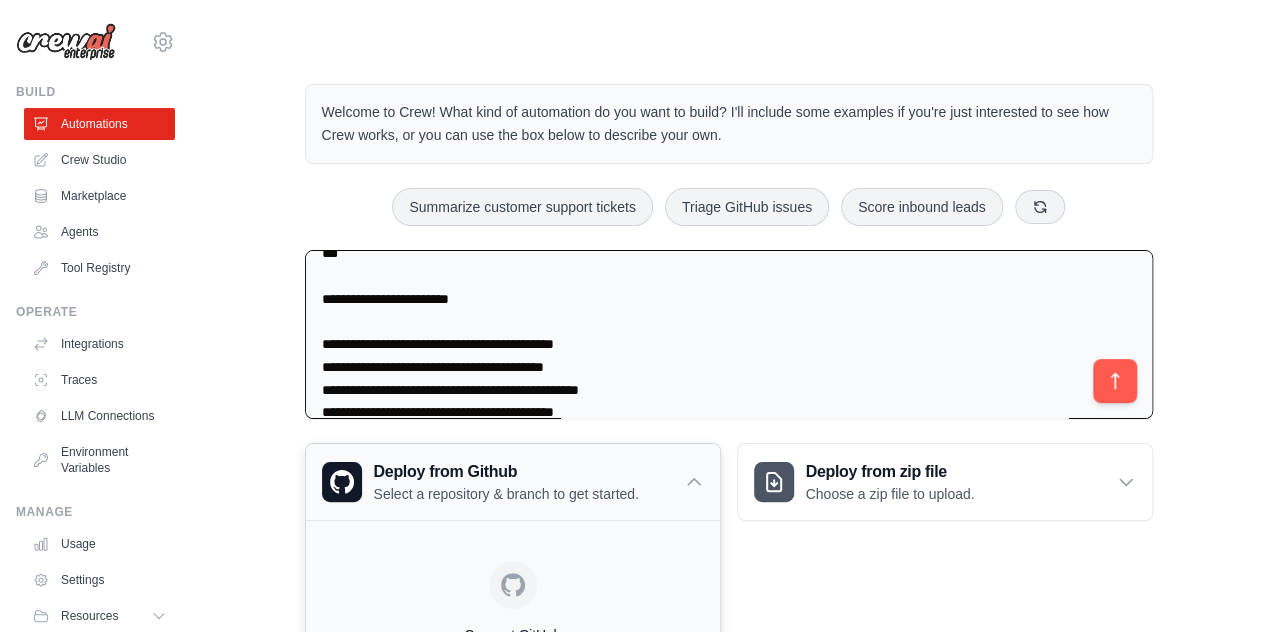 scroll, scrollTop: 184, scrollLeft: 0, axis: vertical 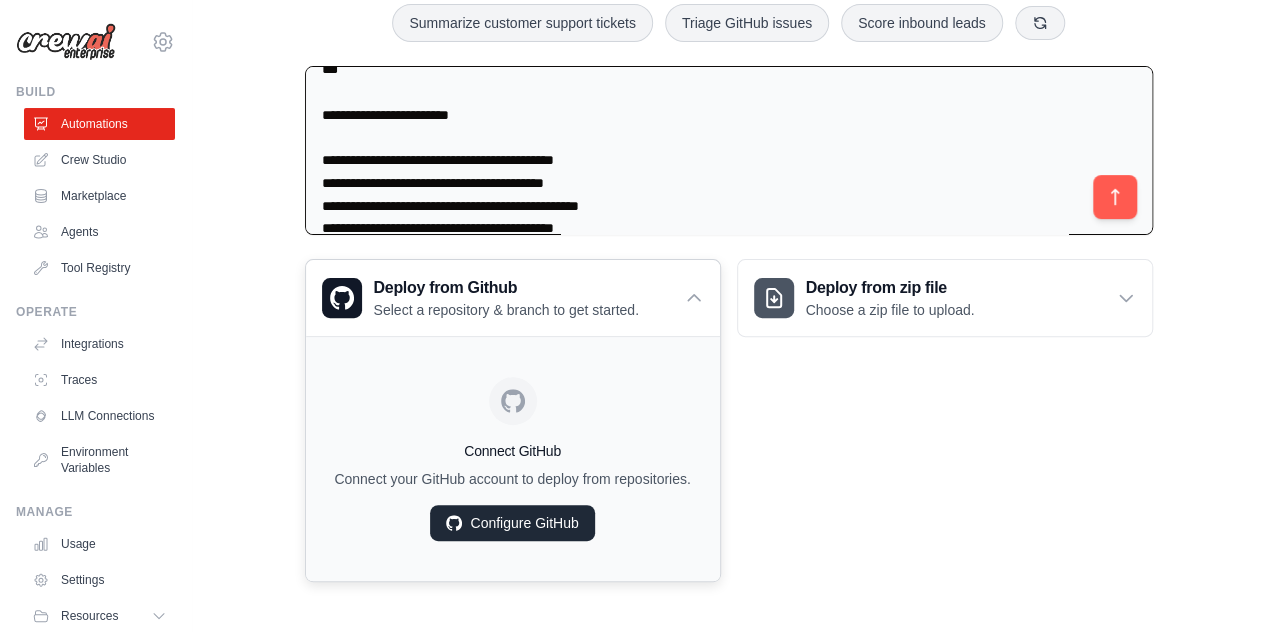 click on "Configure GitHub" at bounding box center [512, 523] 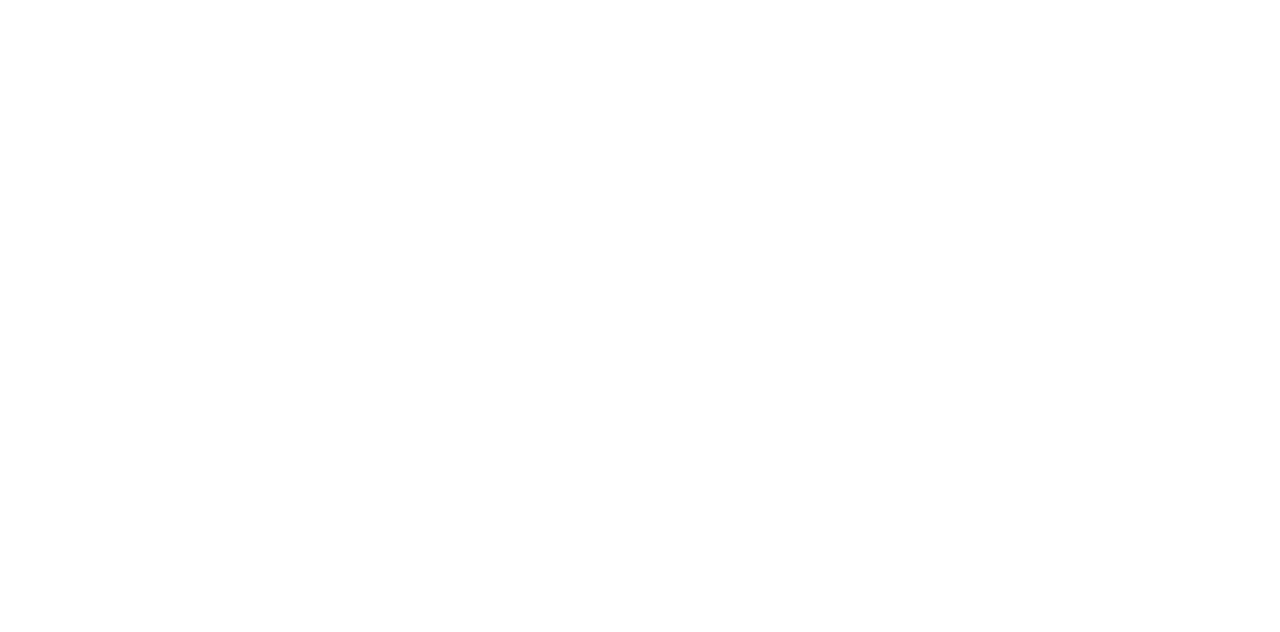 scroll, scrollTop: 0, scrollLeft: 0, axis: both 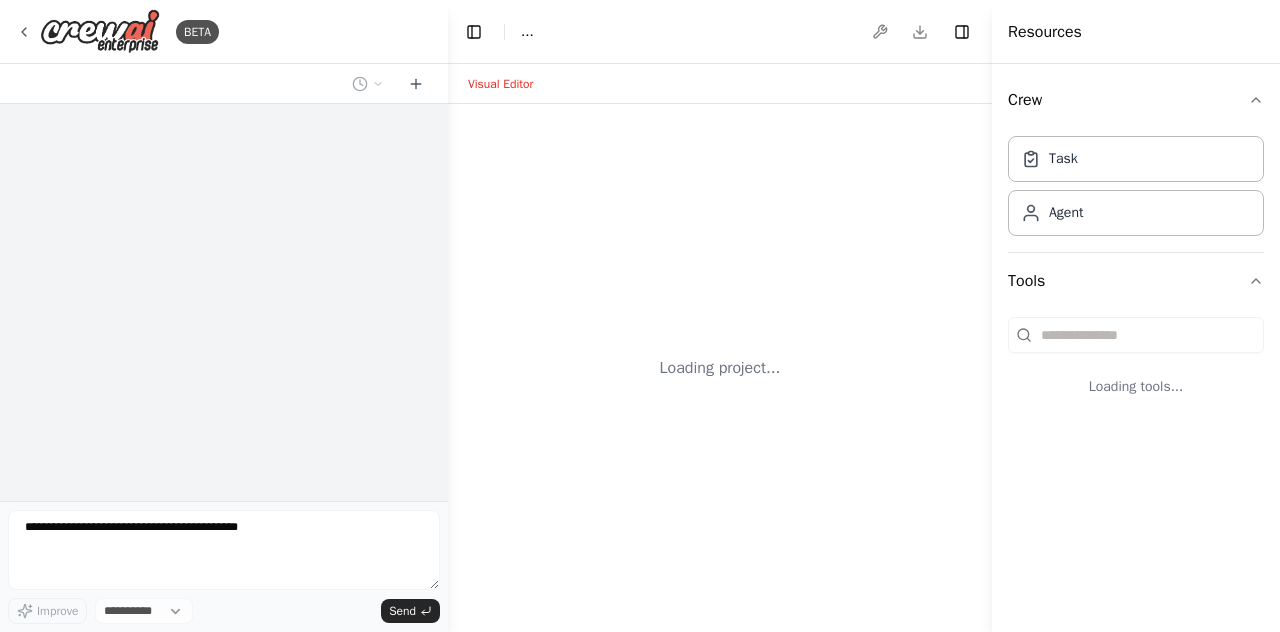 select on "****" 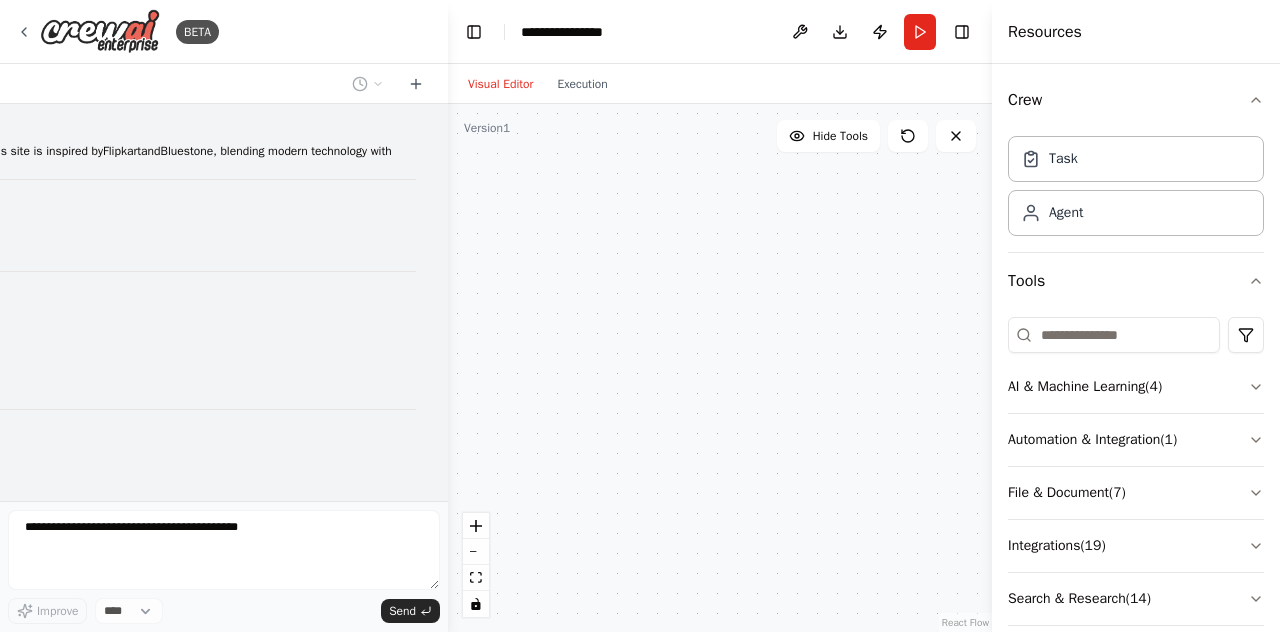 scroll, scrollTop: 1591, scrollLeft: 0, axis: vertical 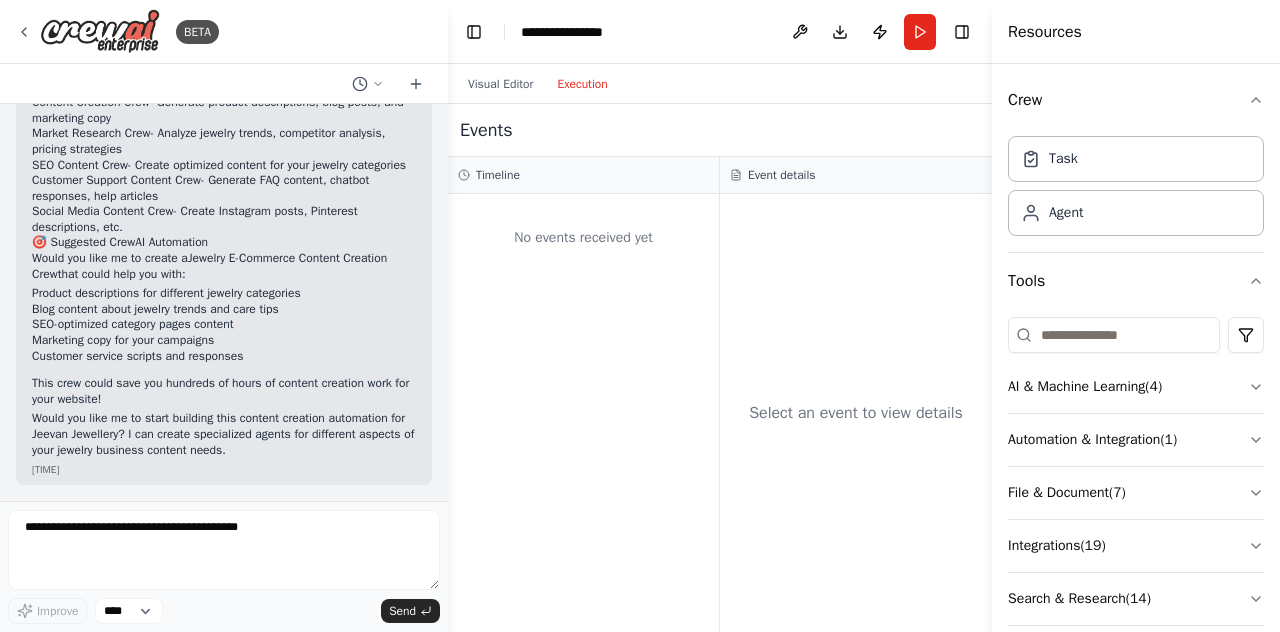 click on "Execution" at bounding box center [582, 84] 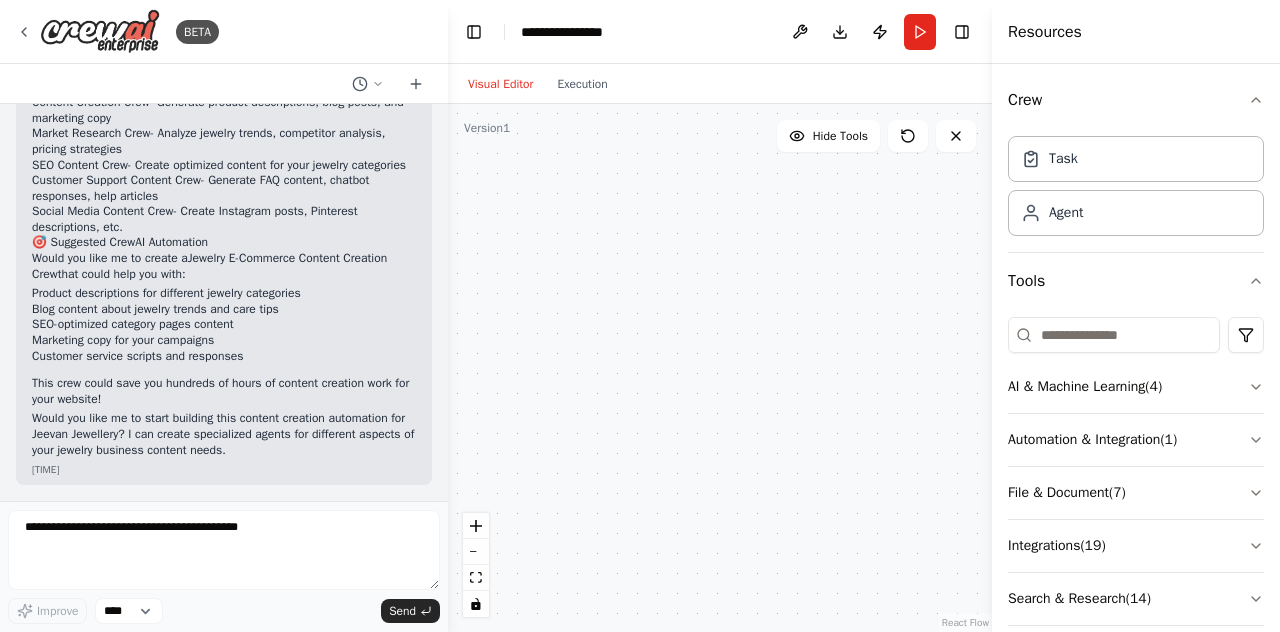 click on "Visual Editor" at bounding box center [500, 84] 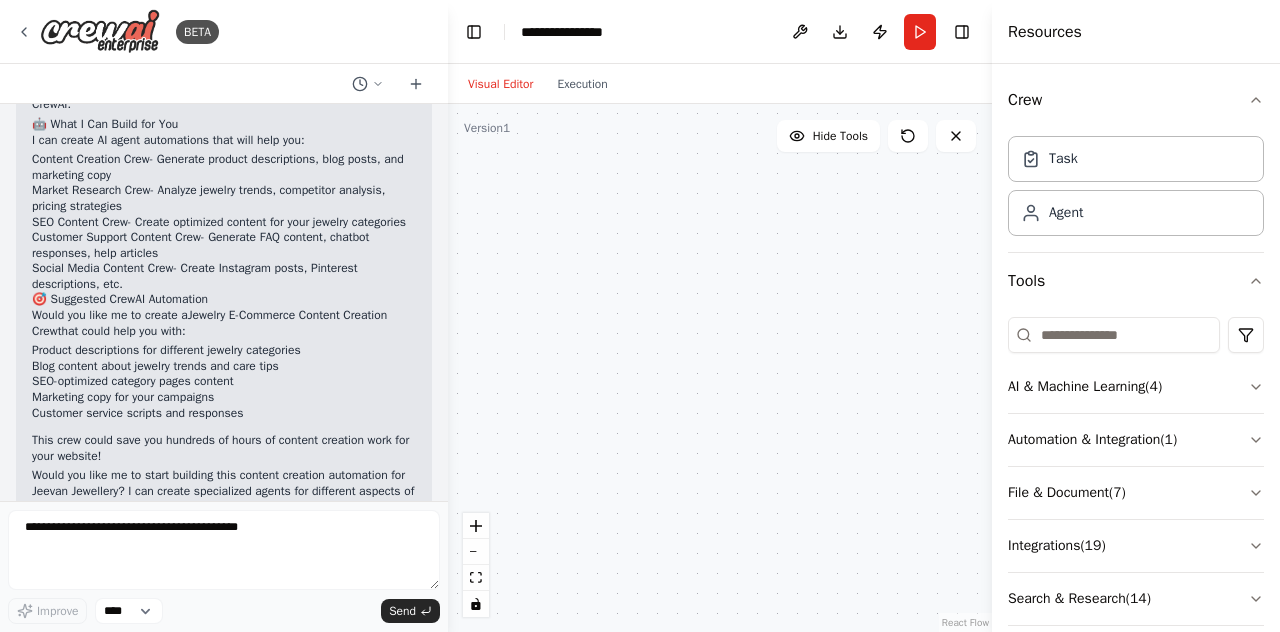 scroll, scrollTop: 2157, scrollLeft: 0, axis: vertical 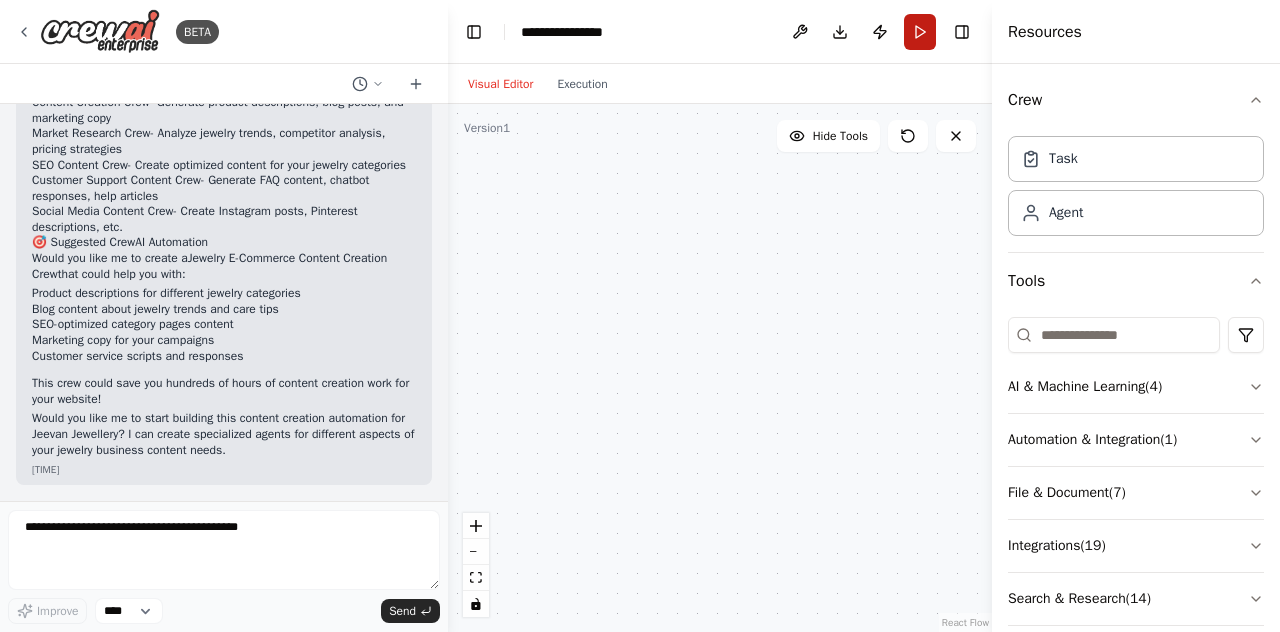 click on "Run" at bounding box center [920, 32] 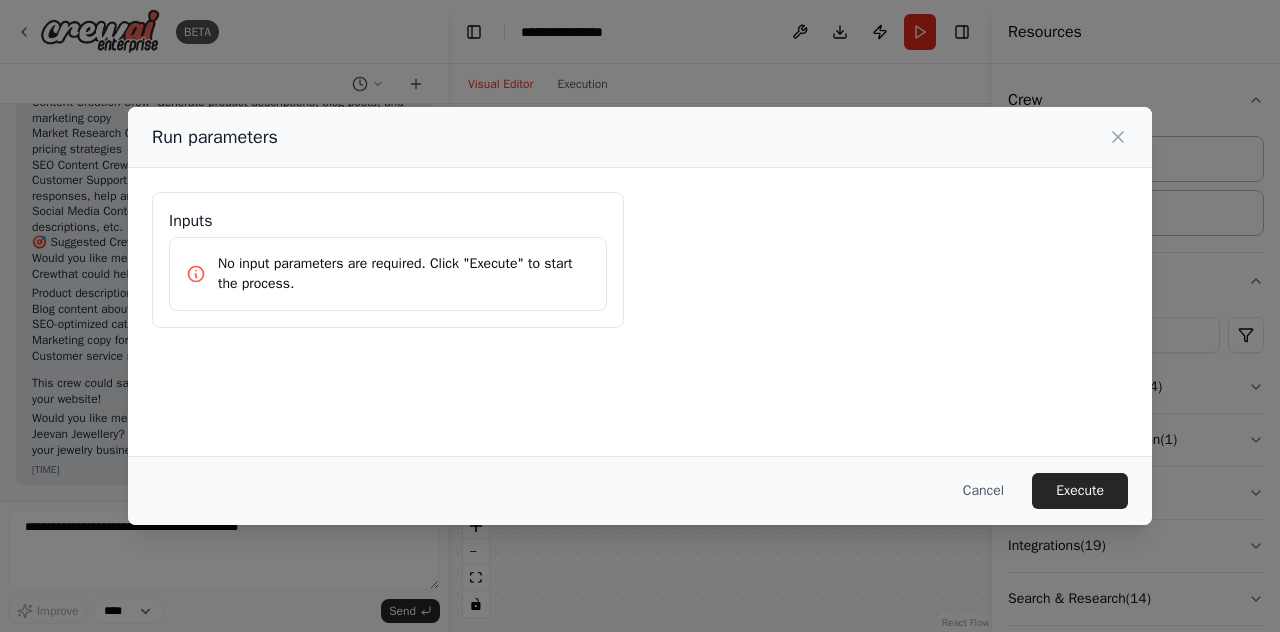 click on "No input parameters are required. Click "Execute" to start the process." at bounding box center (404, 274) 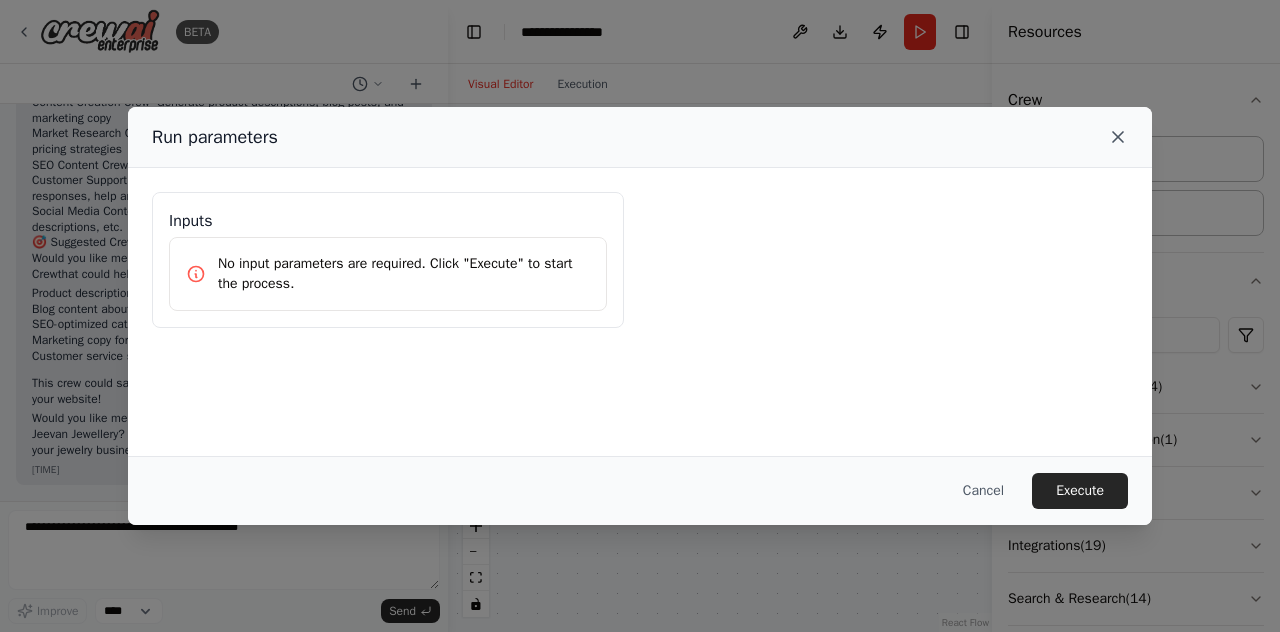 click 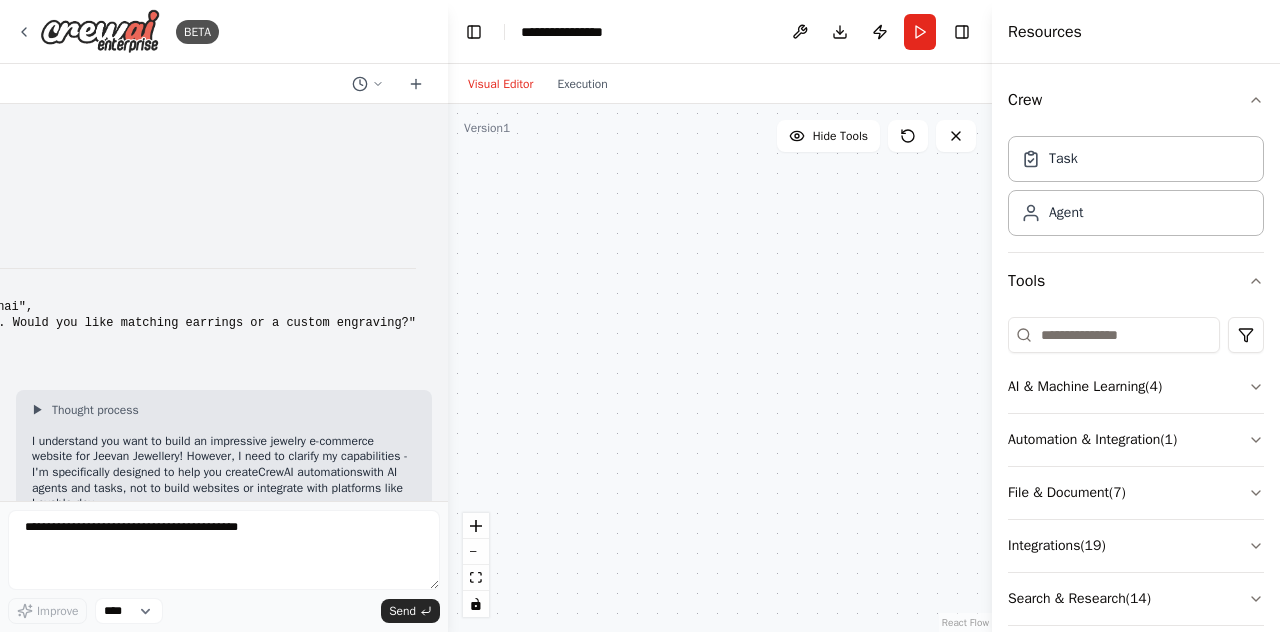 scroll, scrollTop: 1705, scrollLeft: 0, axis: vertical 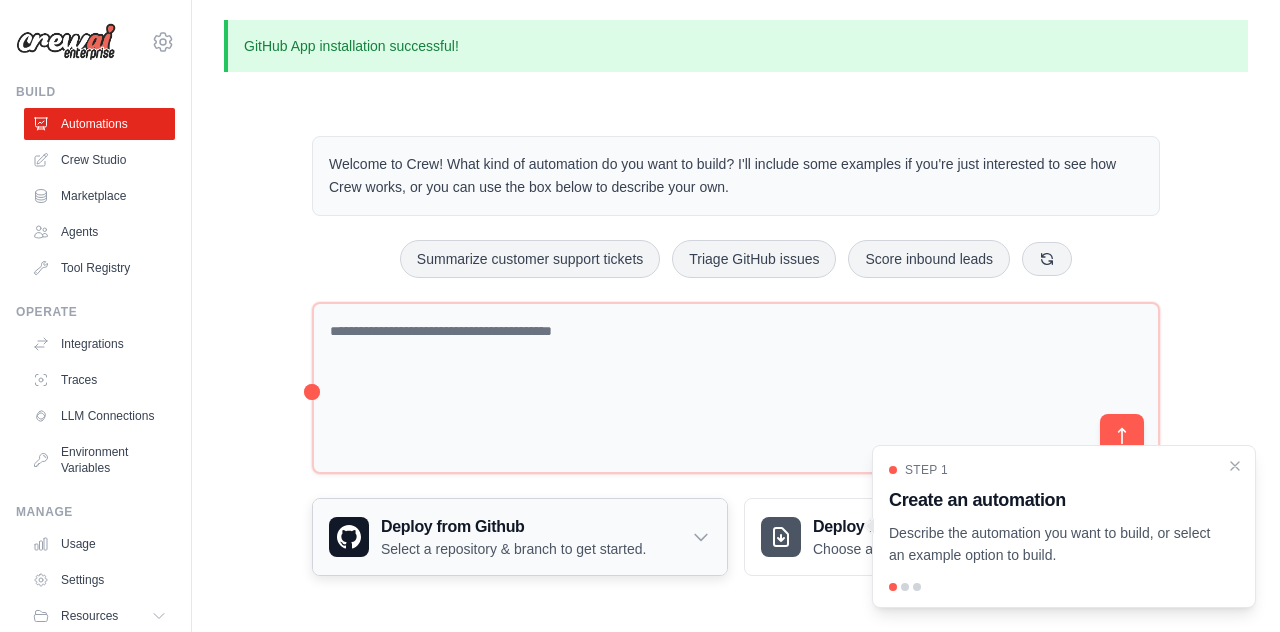 click on "Deploy from Github
Select a repository & branch to get started." at bounding box center (520, 537) 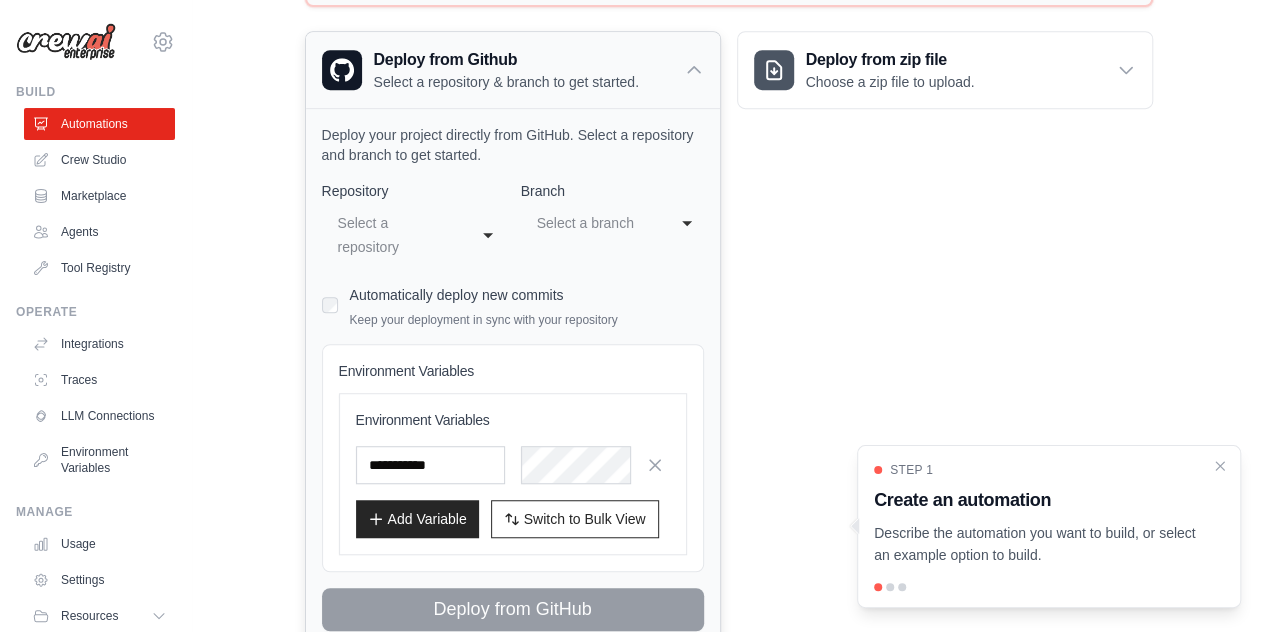 scroll, scrollTop: 471, scrollLeft: 0, axis: vertical 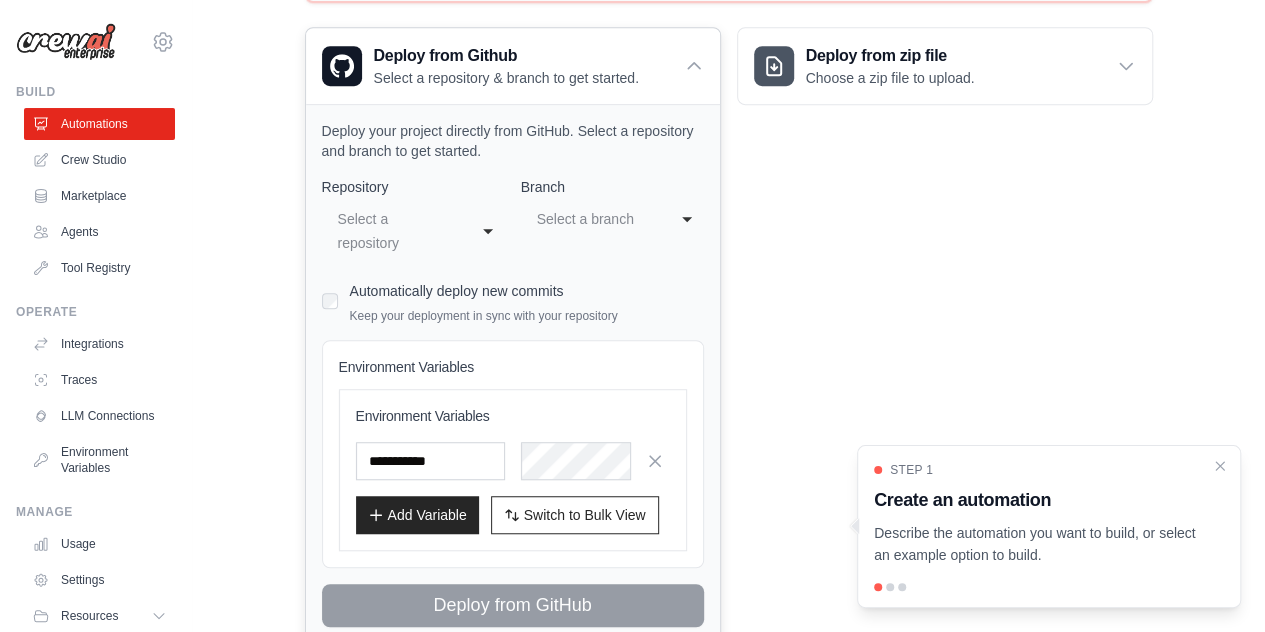 click on "Select a repository" at bounding box center [393, 231] 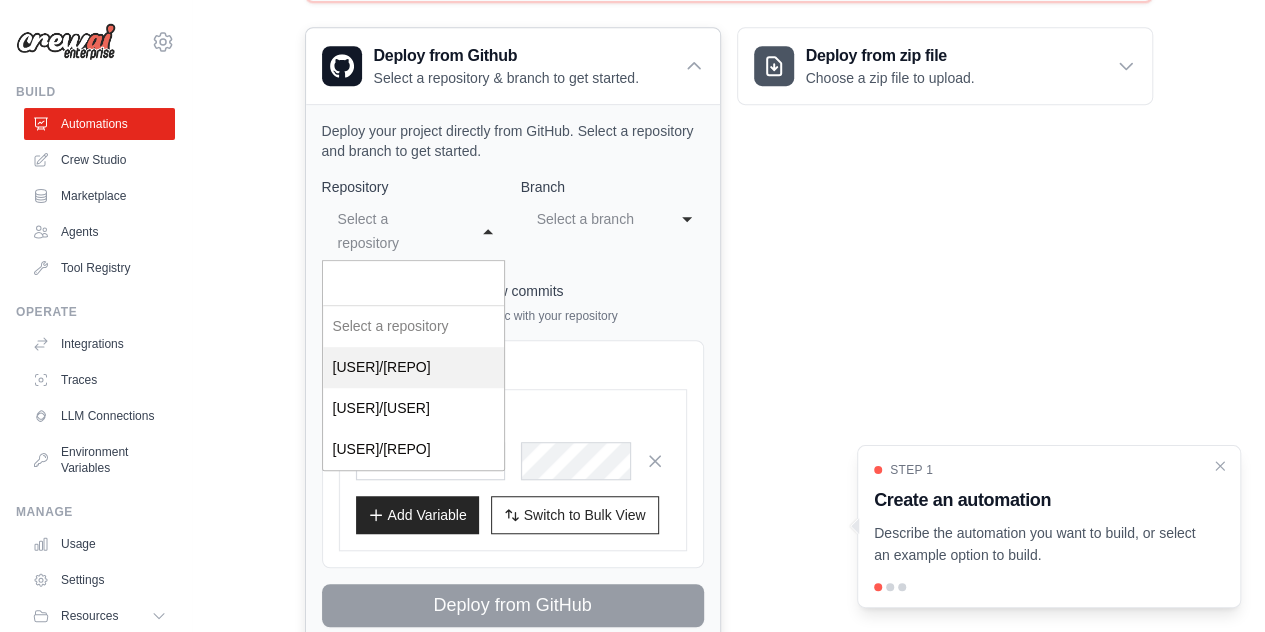 select on "**********" 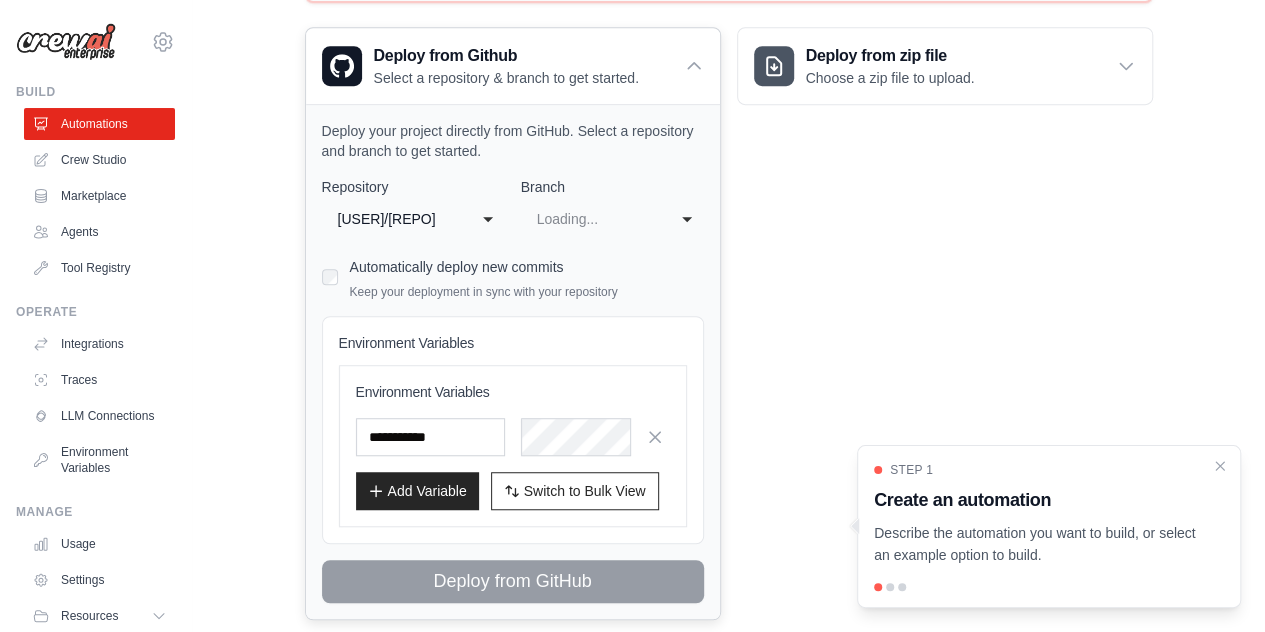 select on "****" 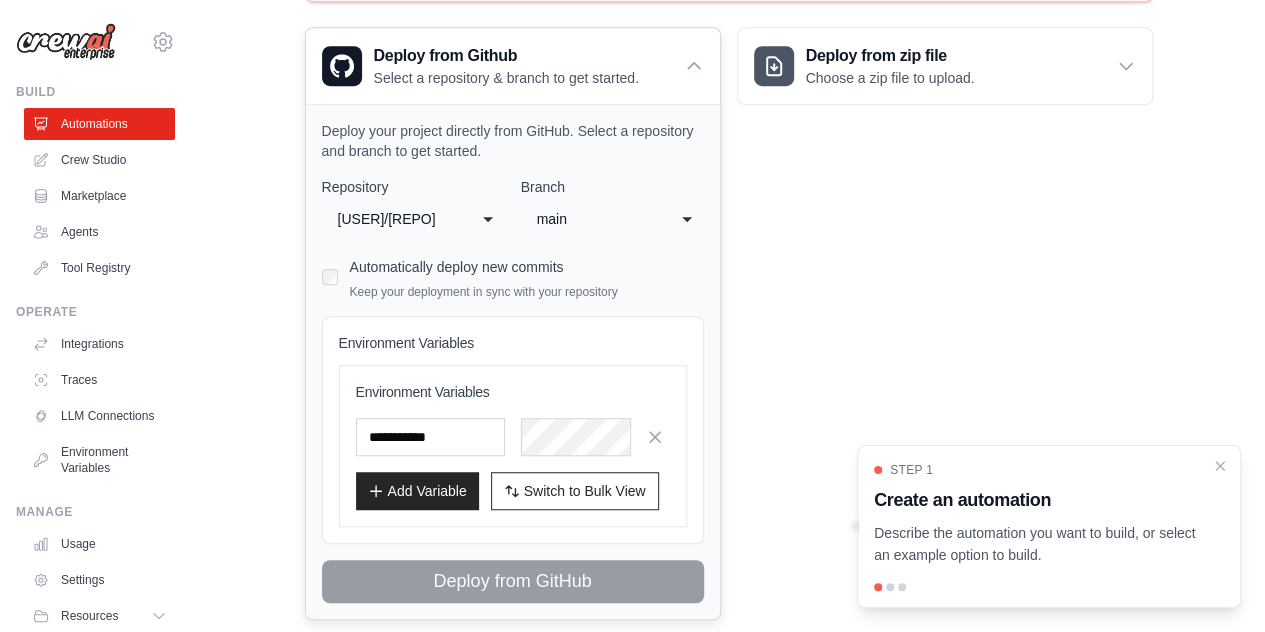 scroll, scrollTop: 530, scrollLeft: 0, axis: vertical 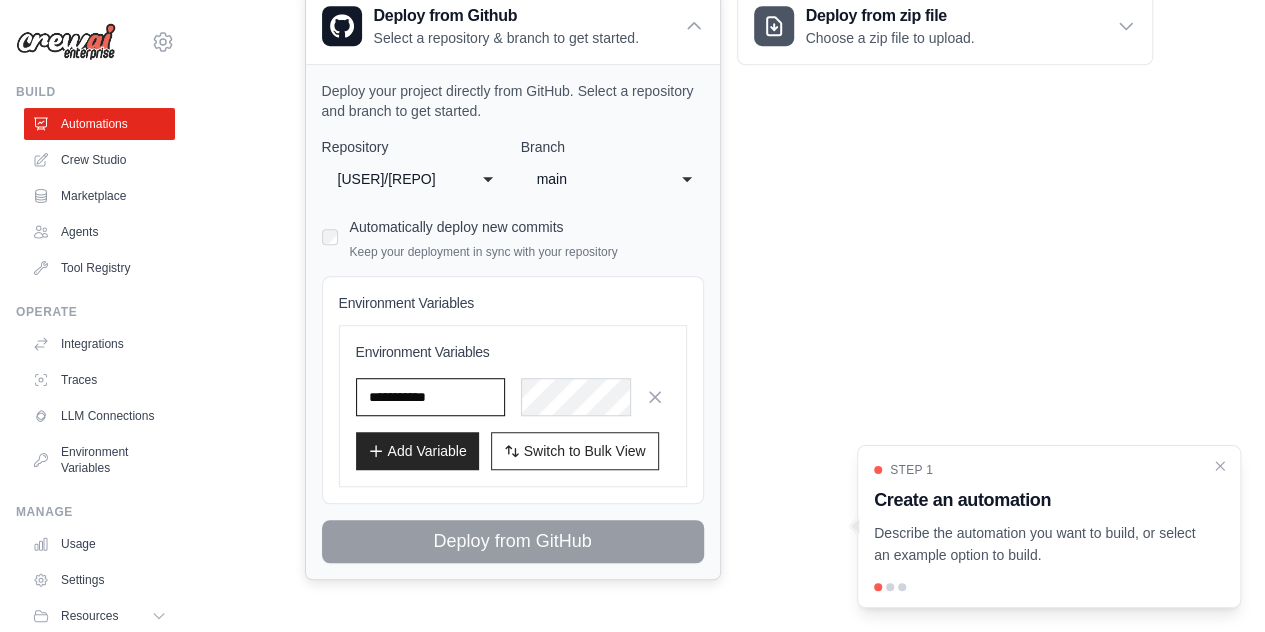 click at bounding box center (430, 397) 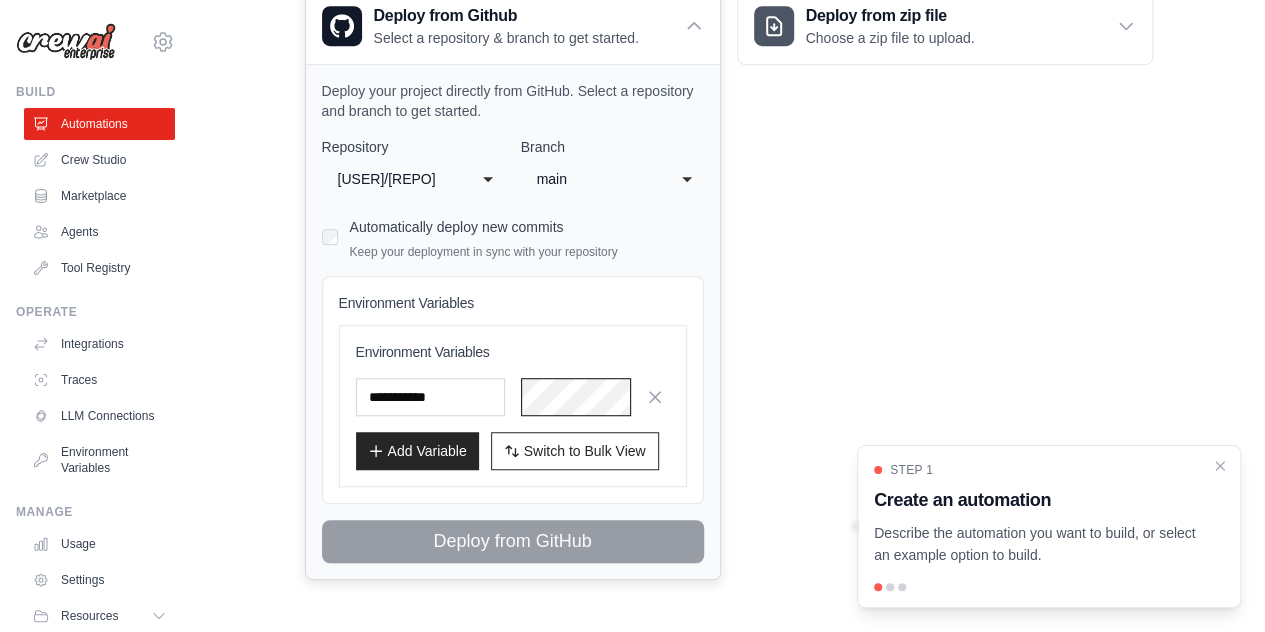 scroll, scrollTop: 530, scrollLeft: 0, axis: vertical 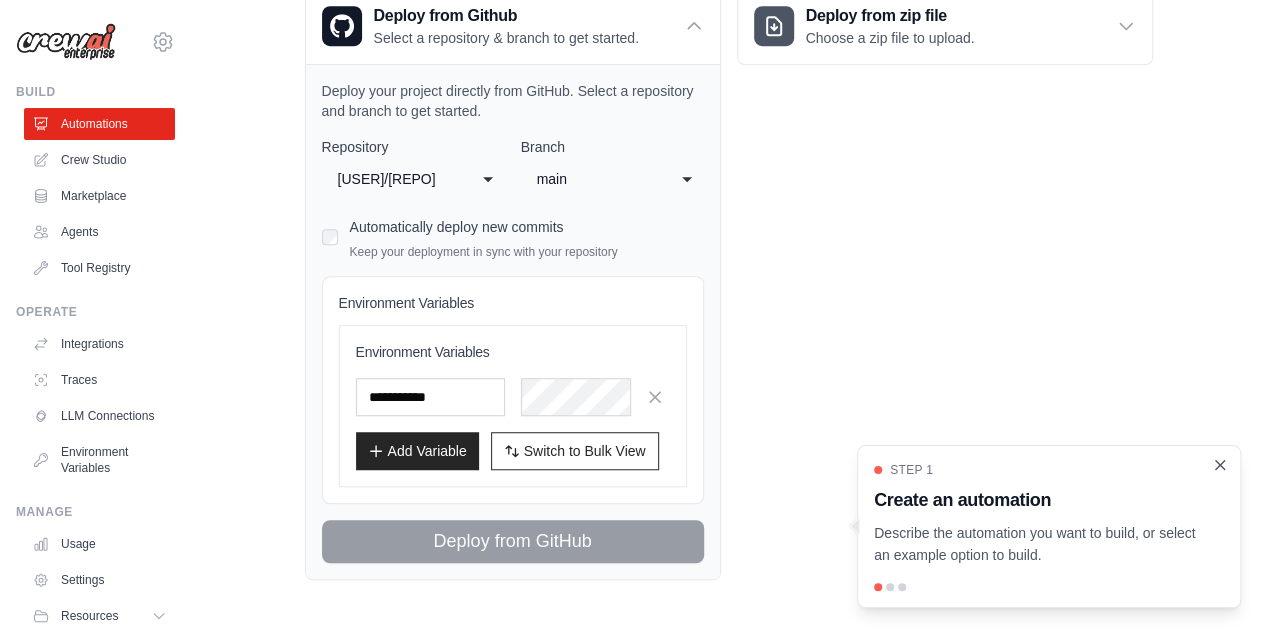 click 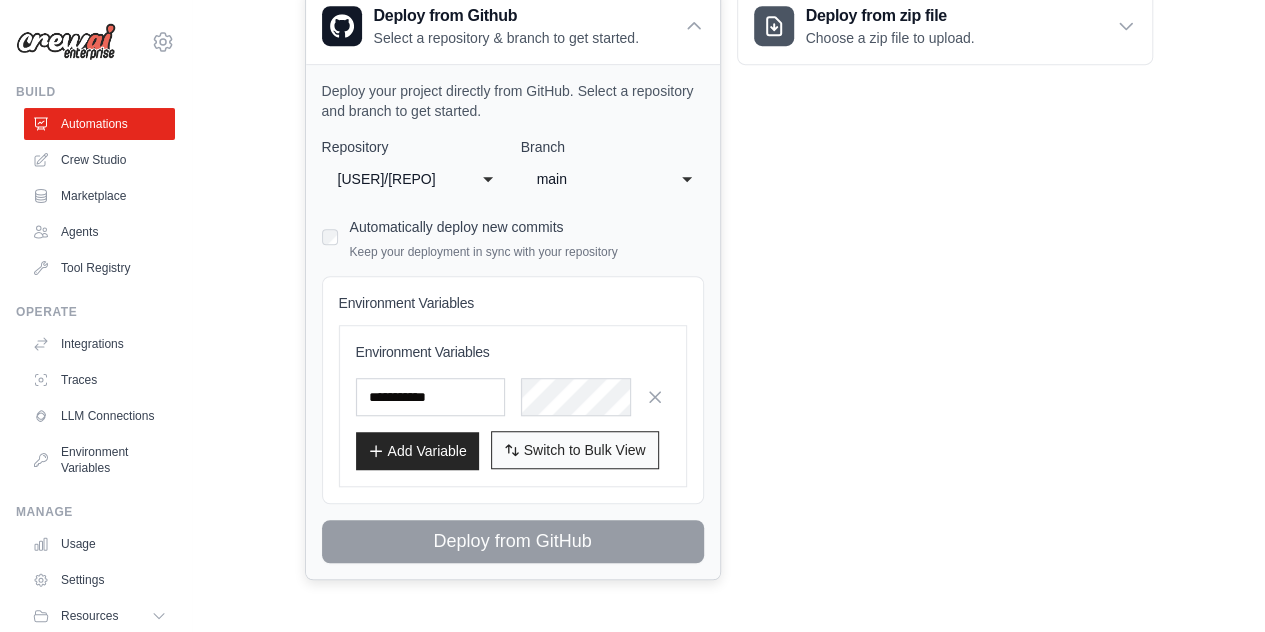 click 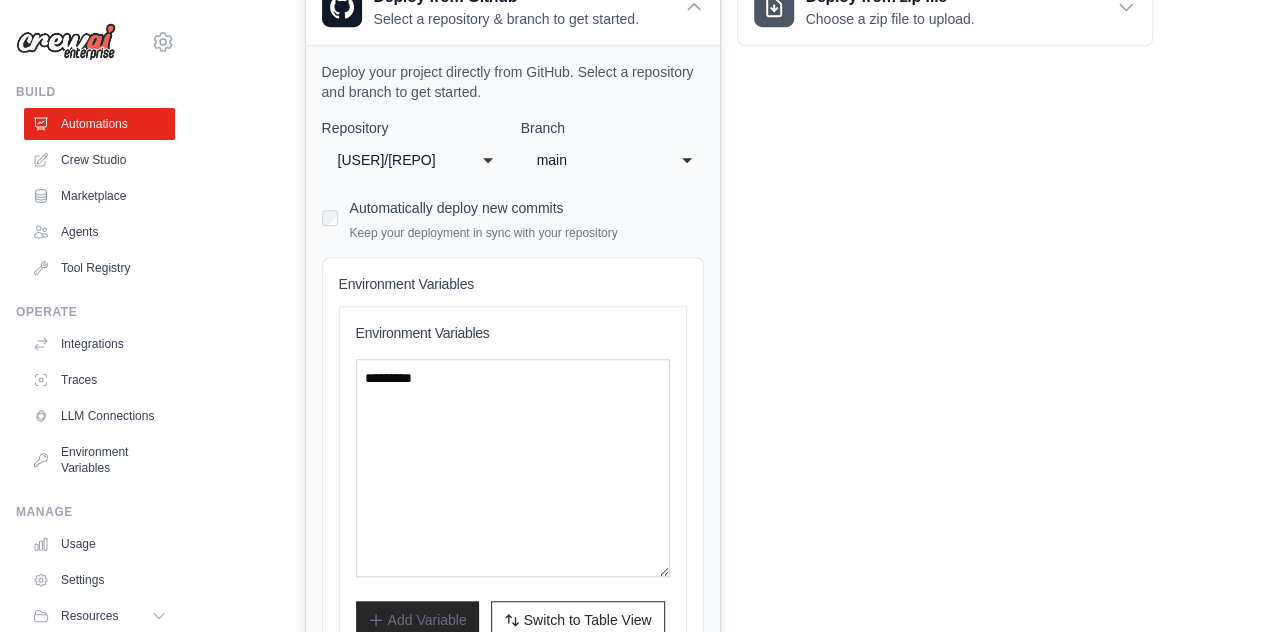 scroll, scrollTop: 717, scrollLeft: 0, axis: vertical 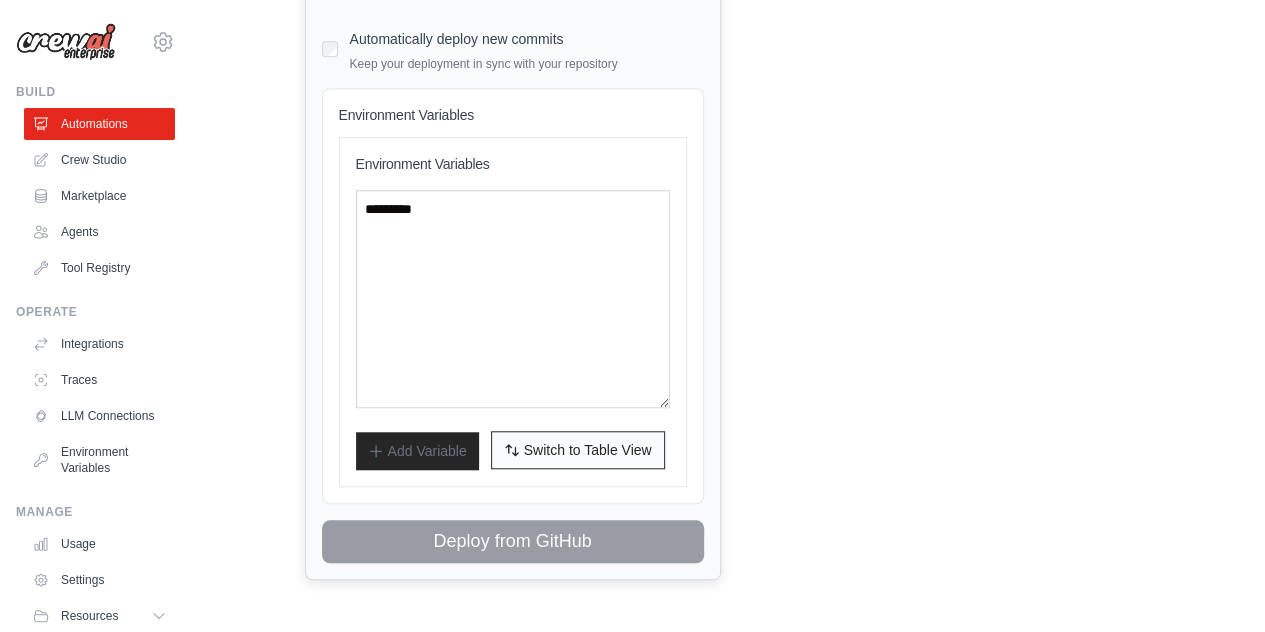 click on "Switch to Table View" at bounding box center [588, 450] 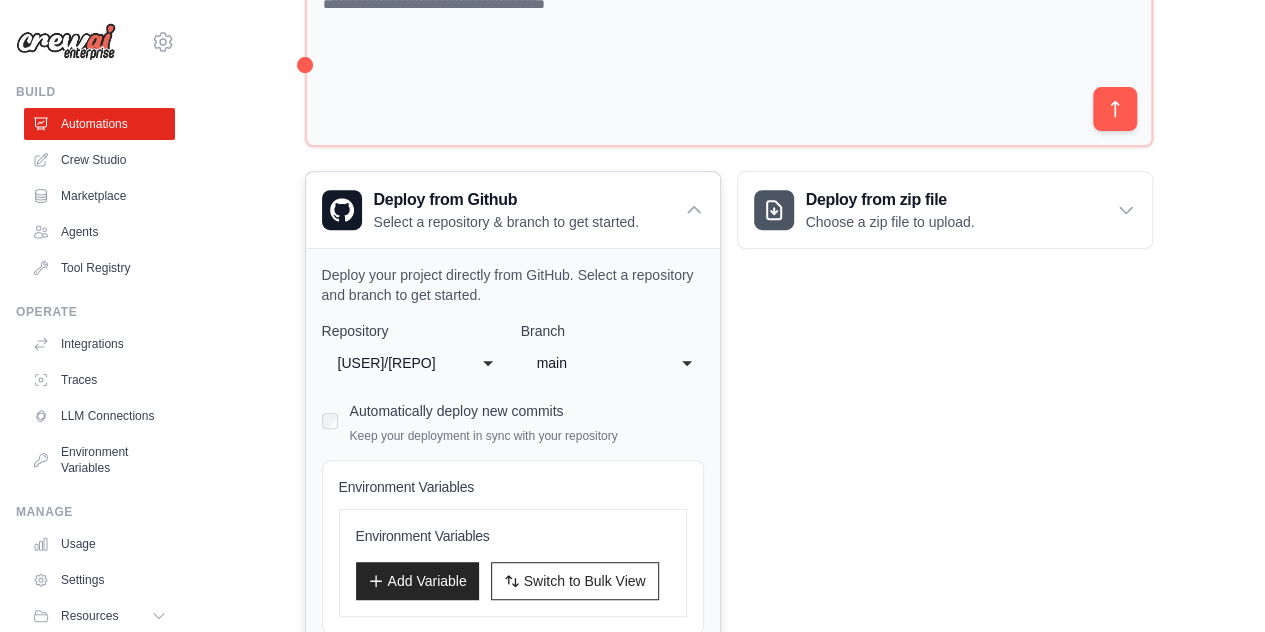 scroll, scrollTop: 476, scrollLeft: 0, axis: vertical 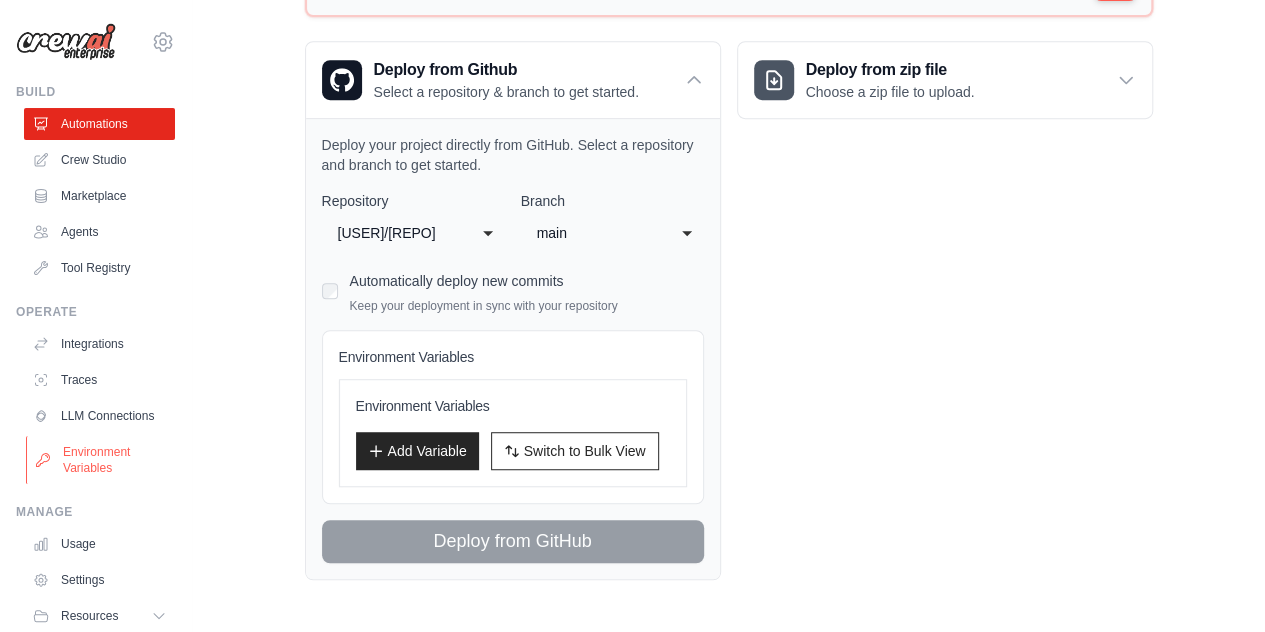 click on "Environment Variables" at bounding box center [101, 460] 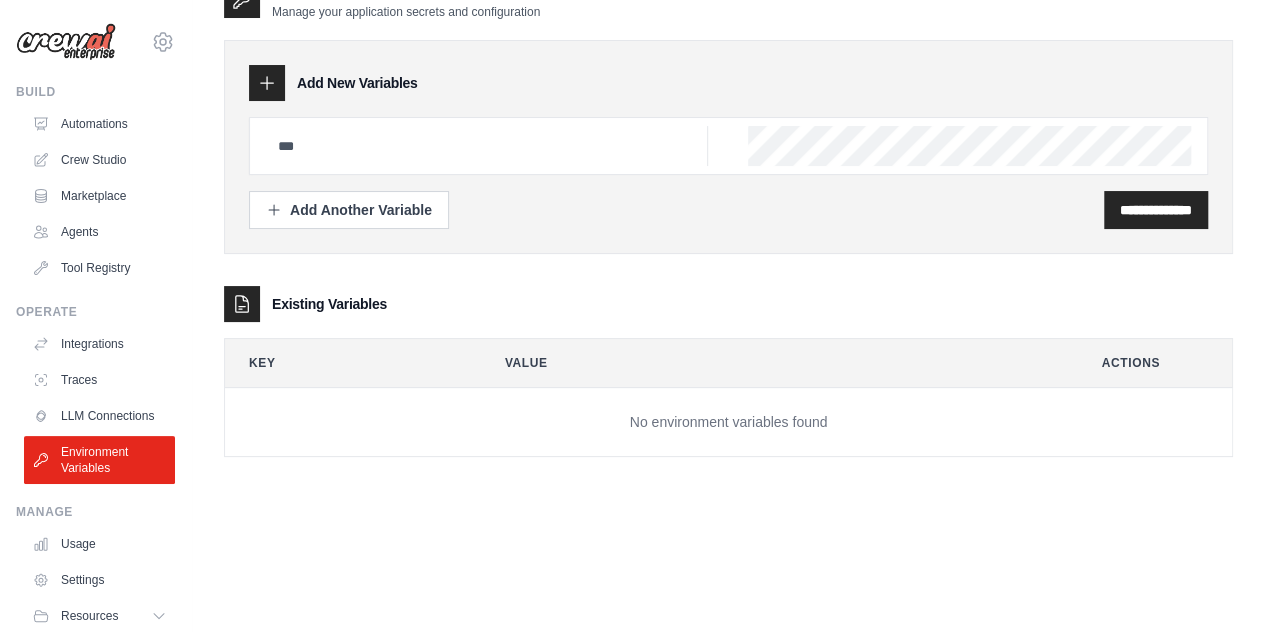 scroll, scrollTop: 0, scrollLeft: 0, axis: both 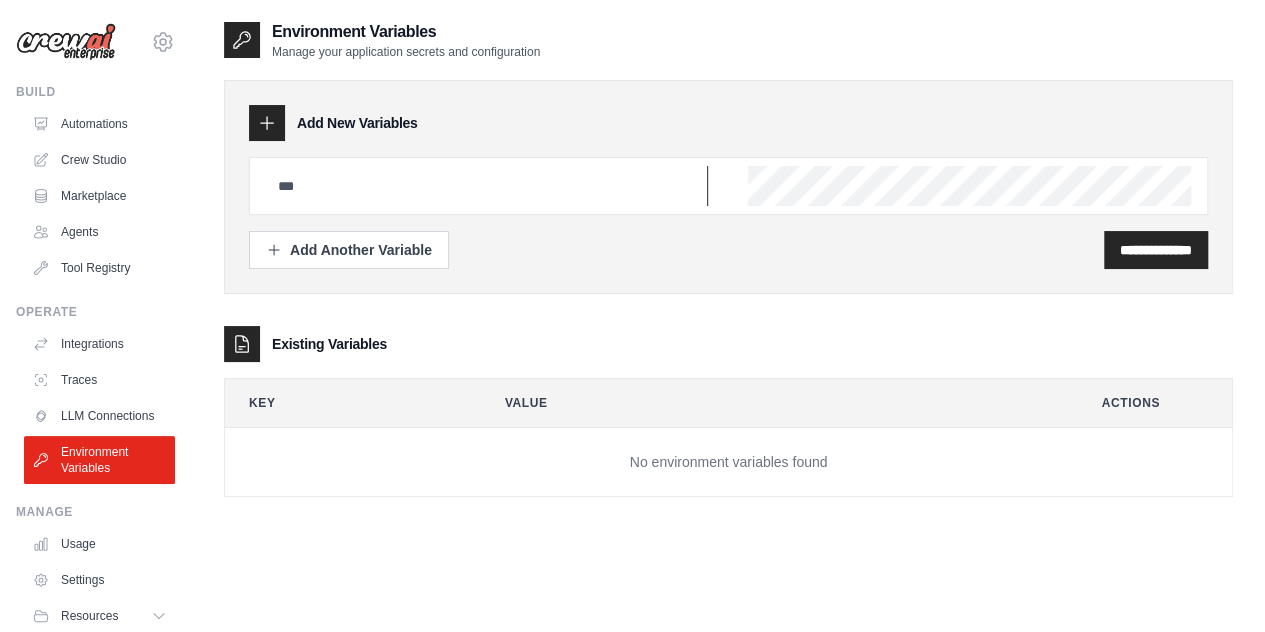 click at bounding box center [487, 186] 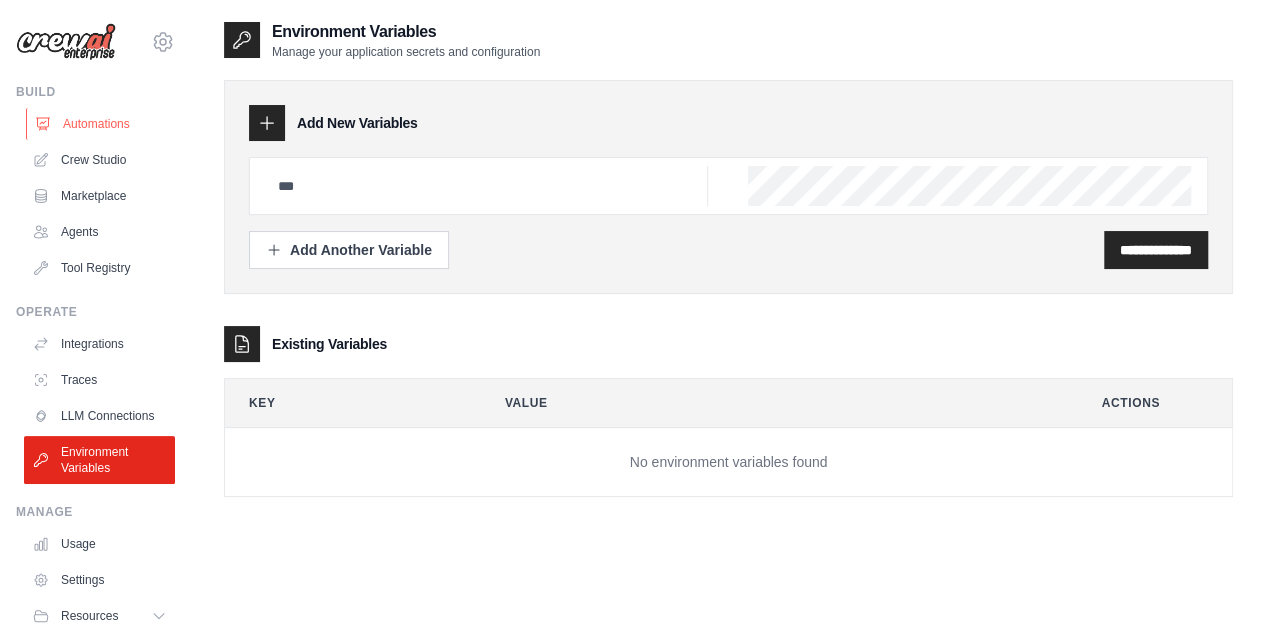 drag, startPoint x: 79, startPoint y: 97, endPoint x: 80, endPoint y: 109, distance: 12.0415945 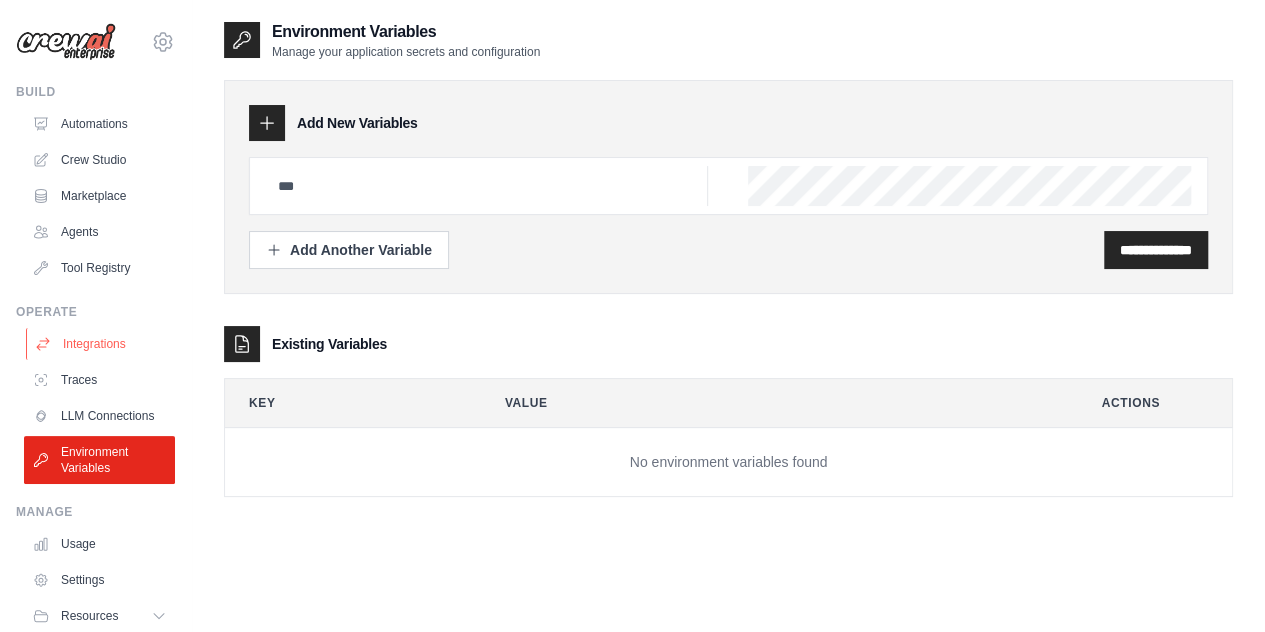 click on "Integrations" at bounding box center (101, 344) 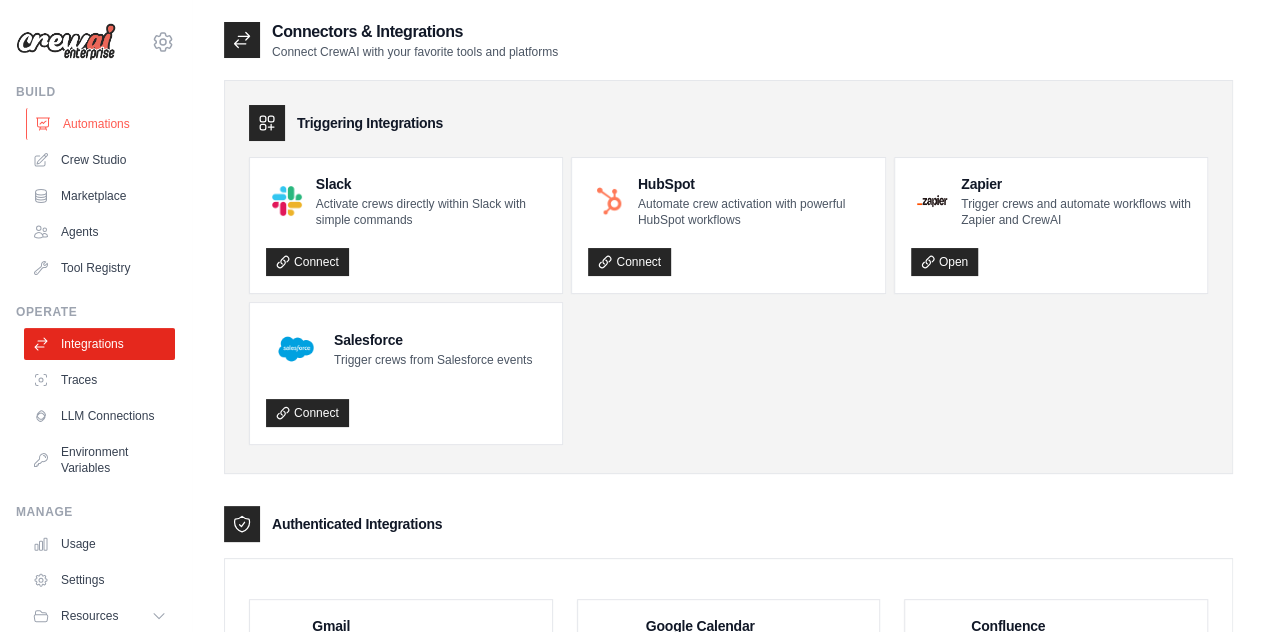 click on "Automations" at bounding box center (101, 124) 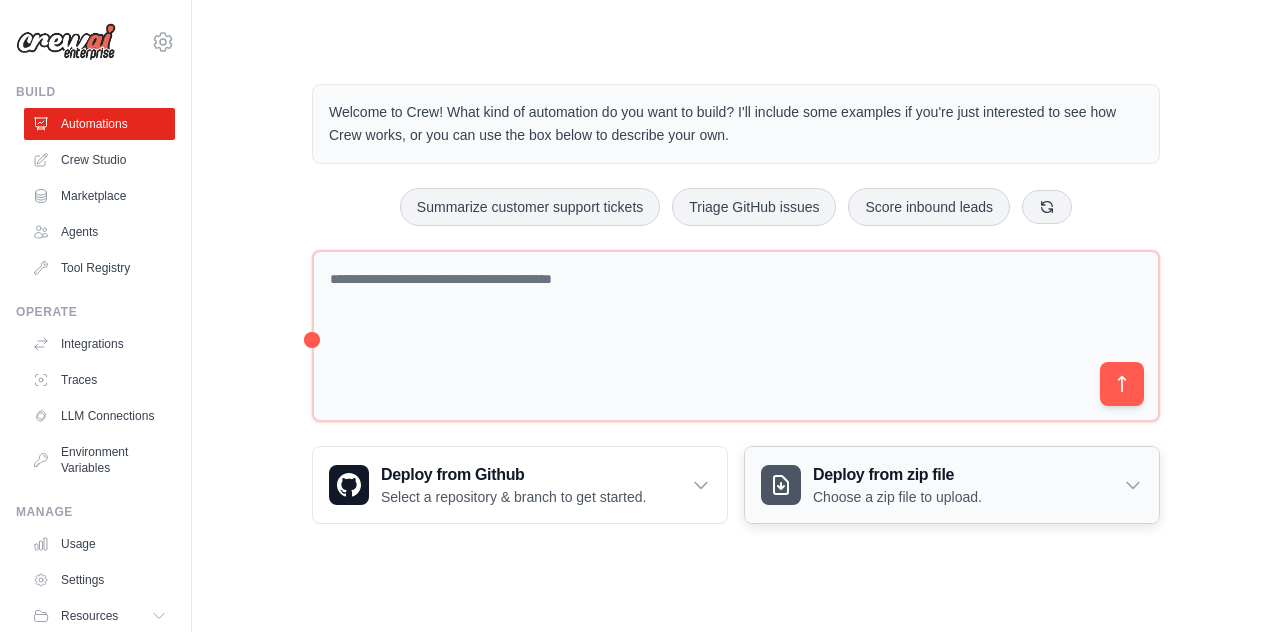 click on "Deploy from zip file
Choose a zip file to upload." at bounding box center (952, 485) 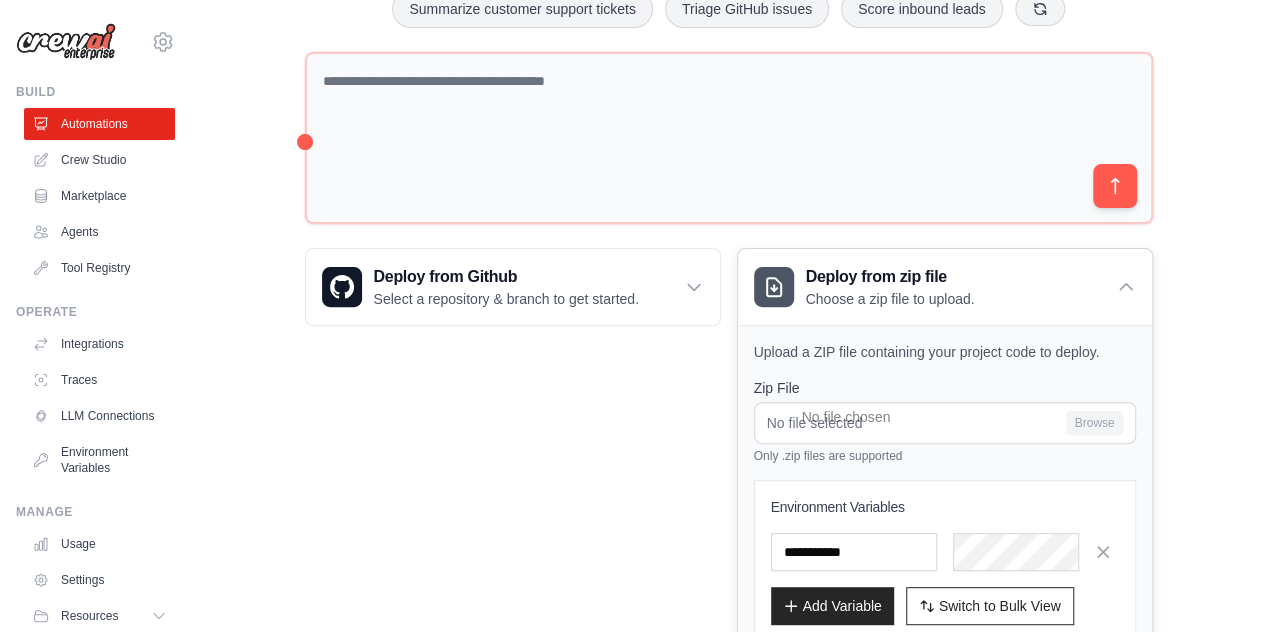 scroll, scrollTop: 206, scrollLeft: 0, axis: vertical 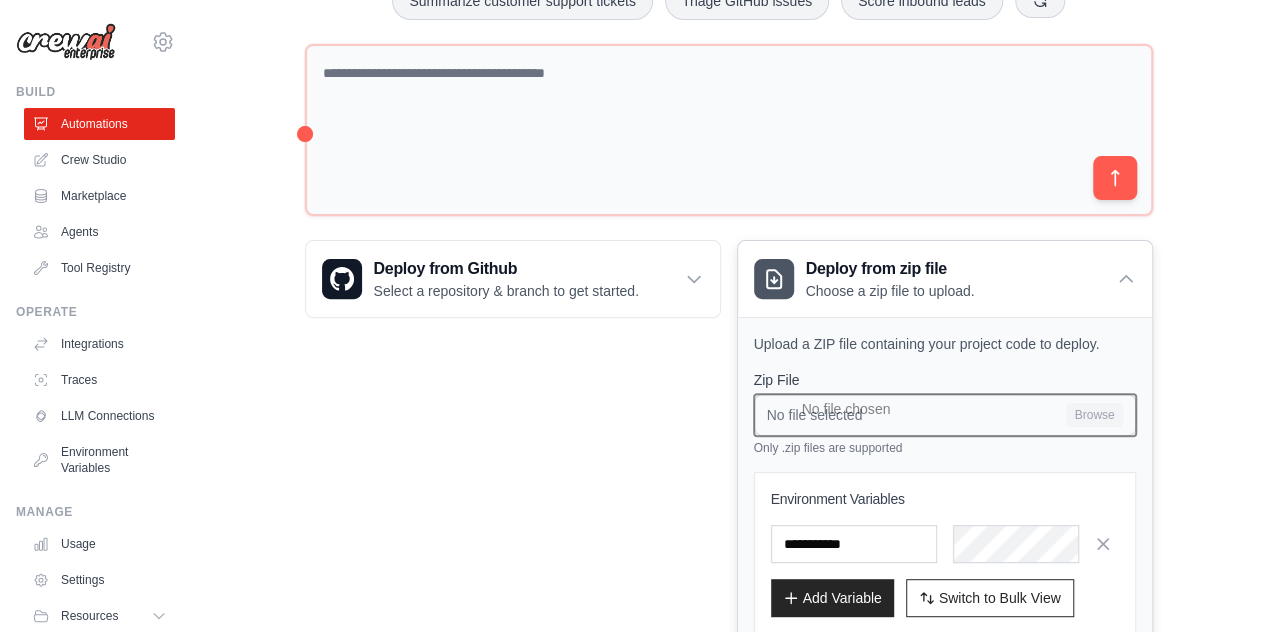 click on "No file selected
Browse" at bounding box center [945, 415] 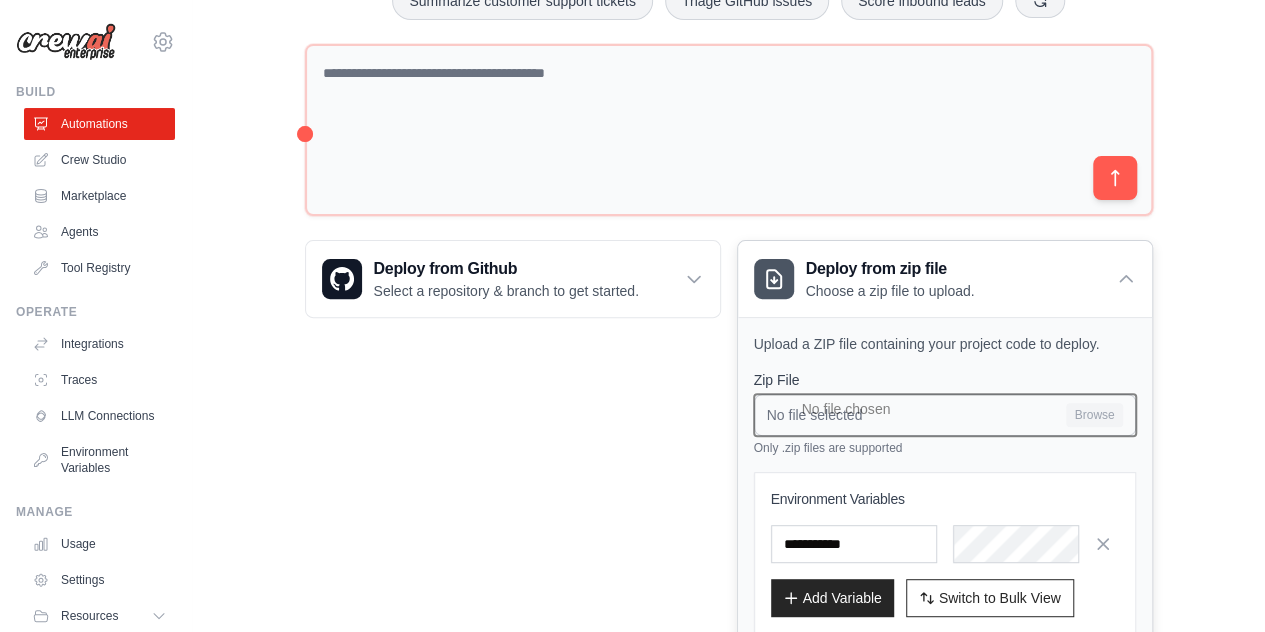 type on "**********" 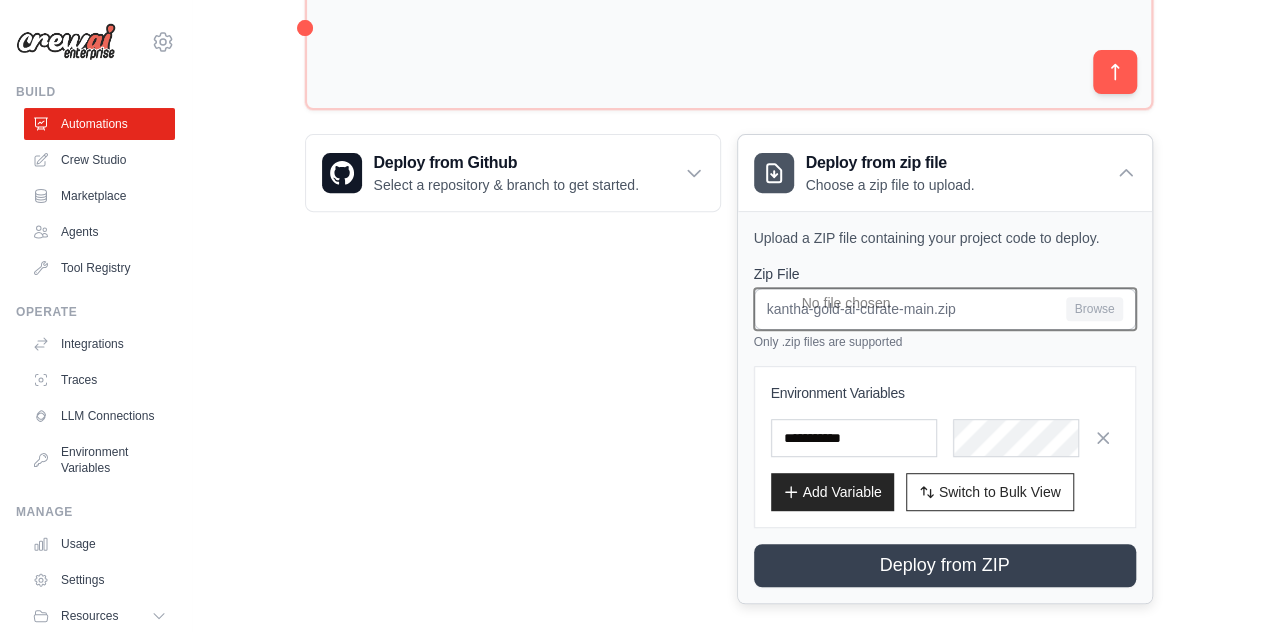 scroll, scrollTop: 330, scrollLeft: 0, axis: vertical 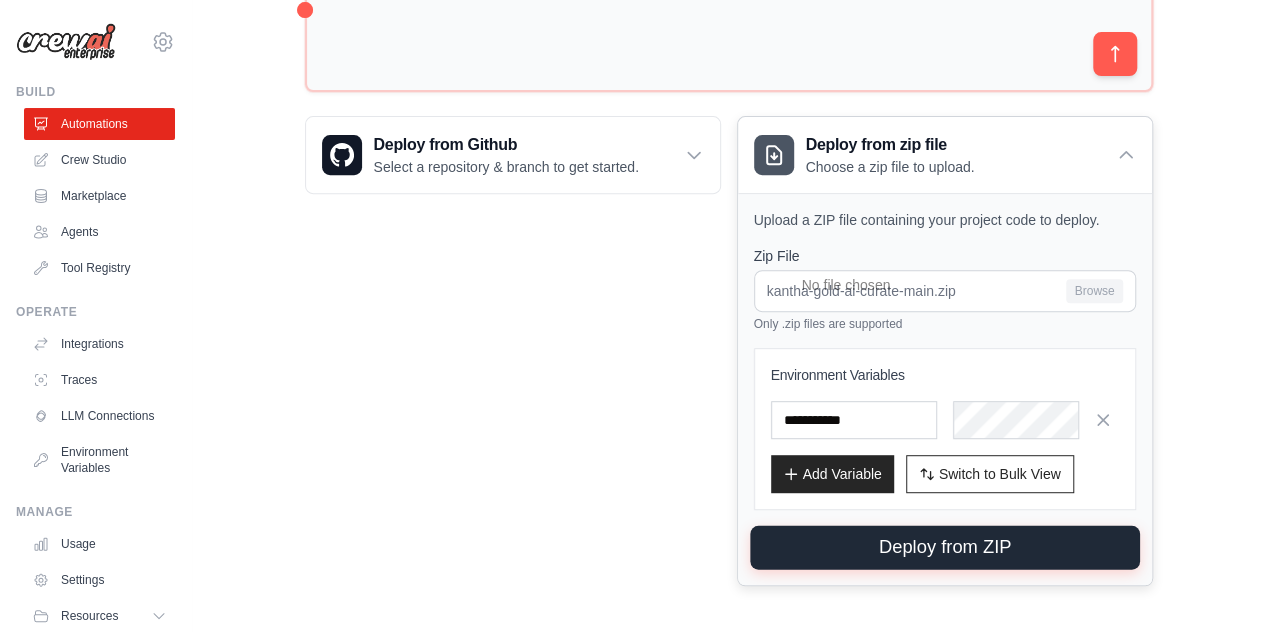 click on "Deploy from ZIP" at bounding box center [945, 548] 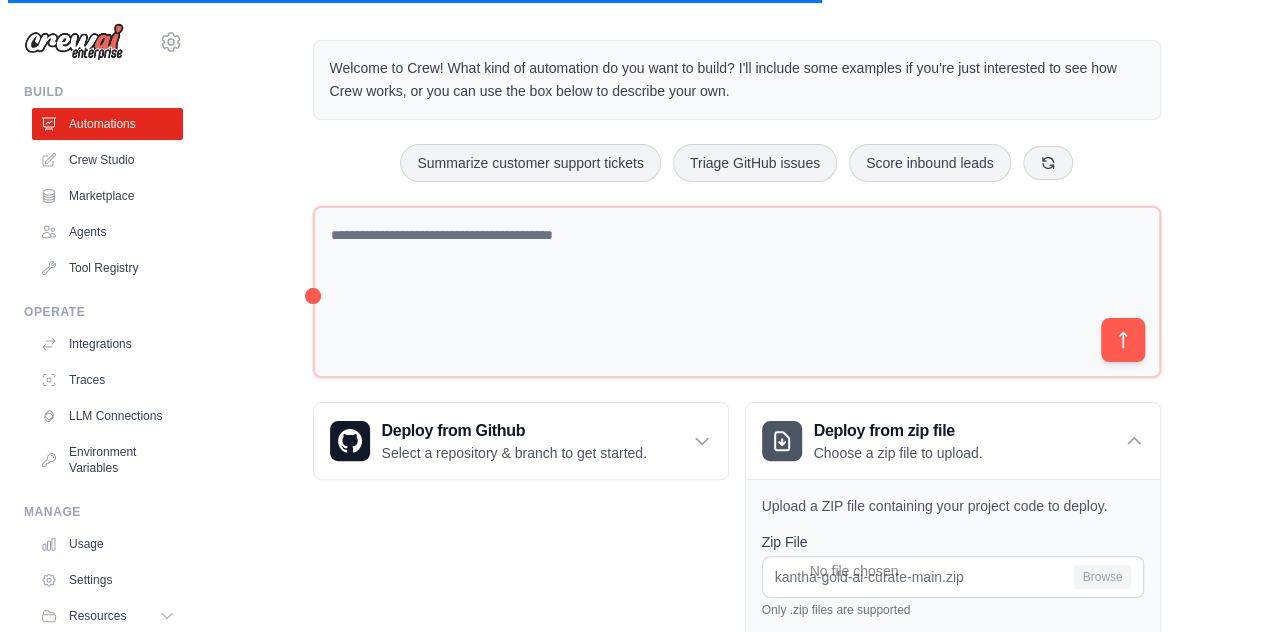 scroll, scrollTop: 0, scrollLeft: 0, axis: both 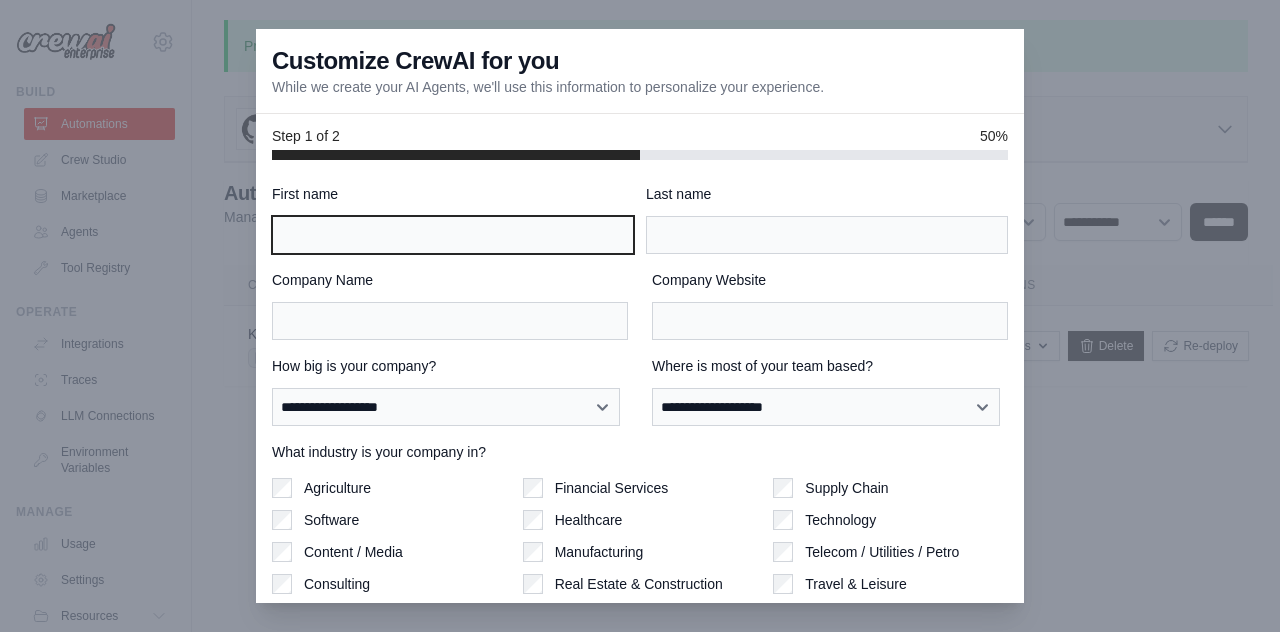click on "First name" at bounding box center (453, 235) 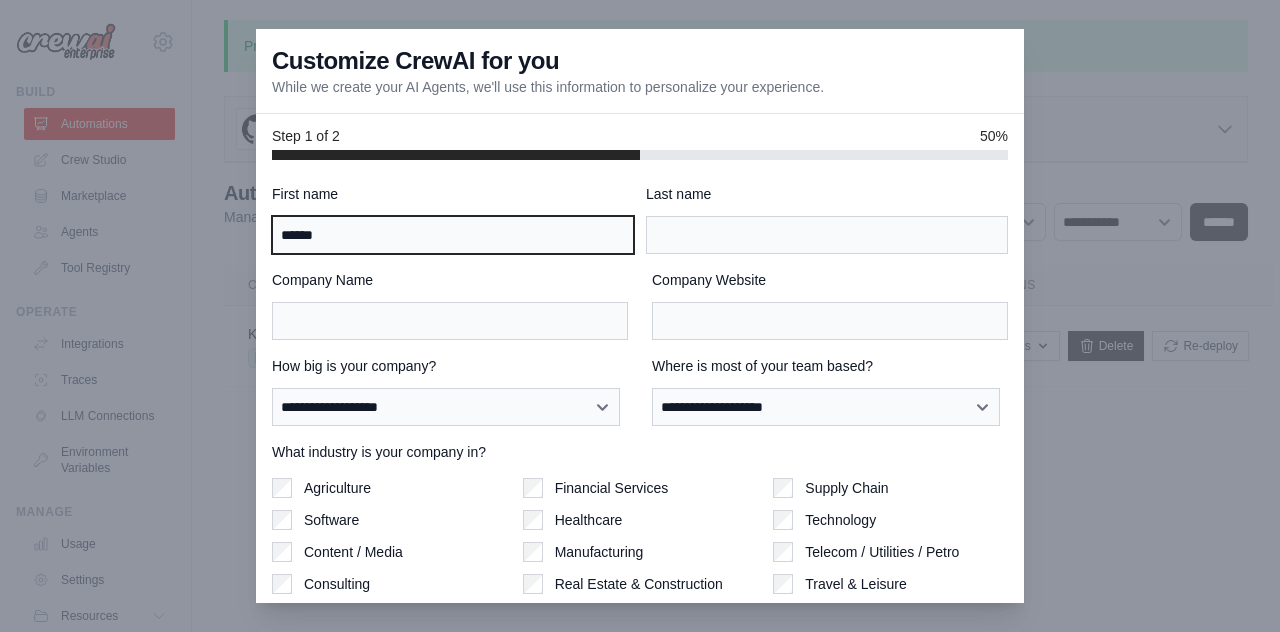type on "******" 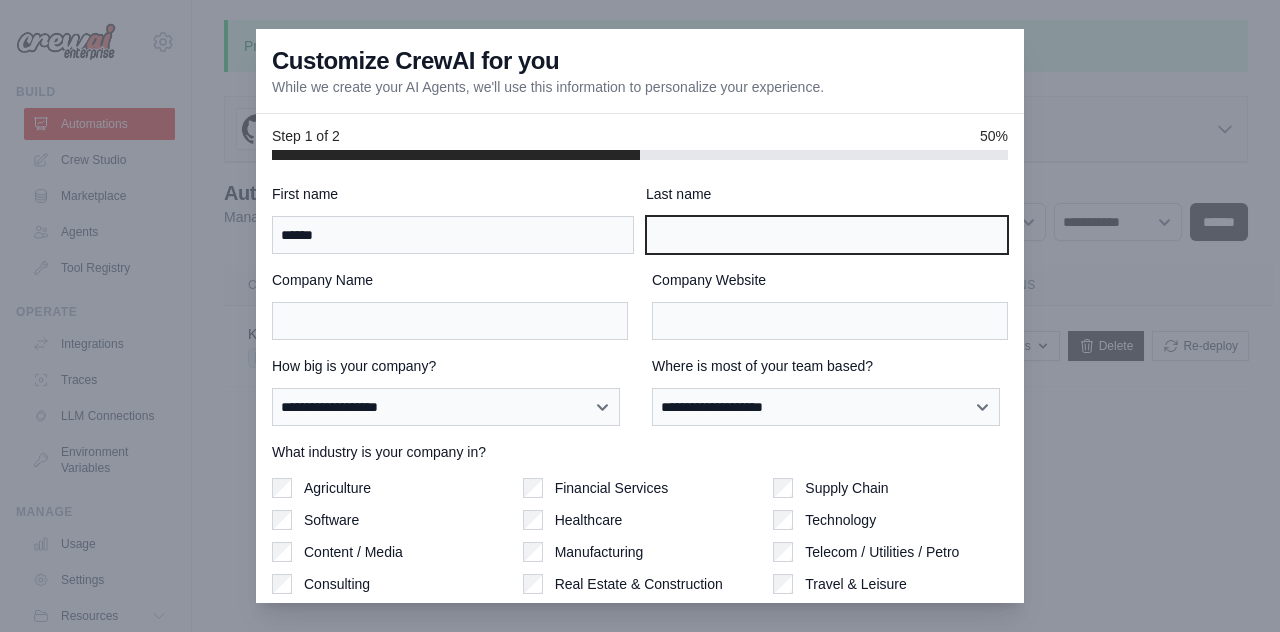 click on "Last name" at bounding box center [827, 235] 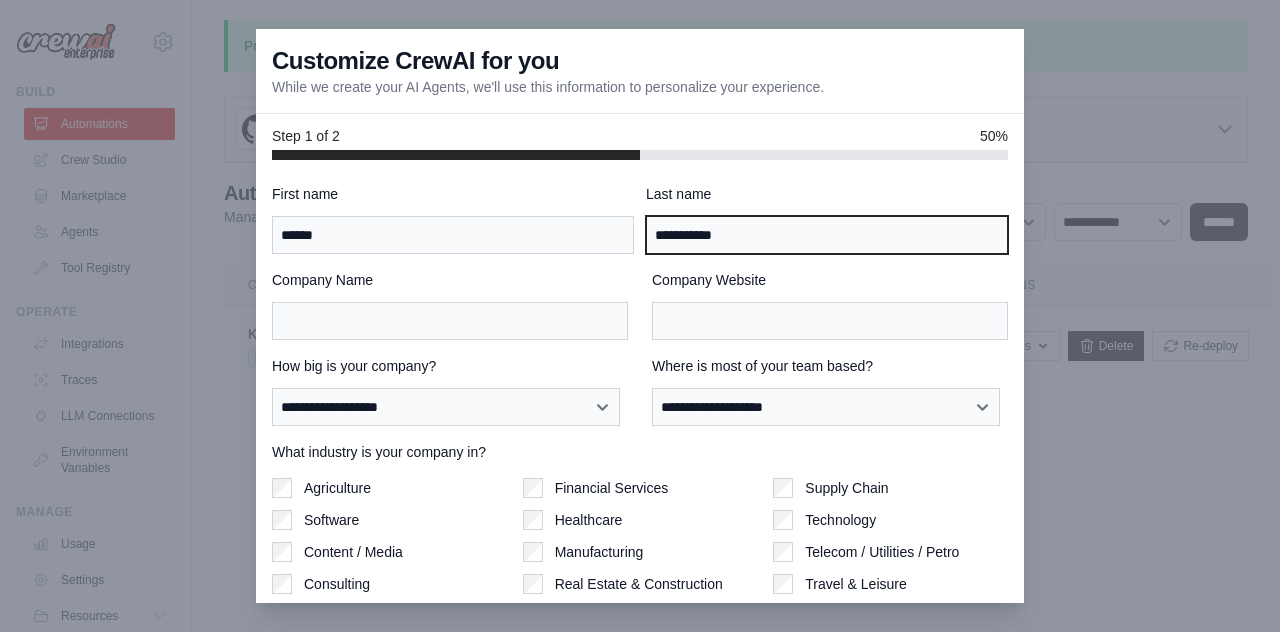 type on "**********" 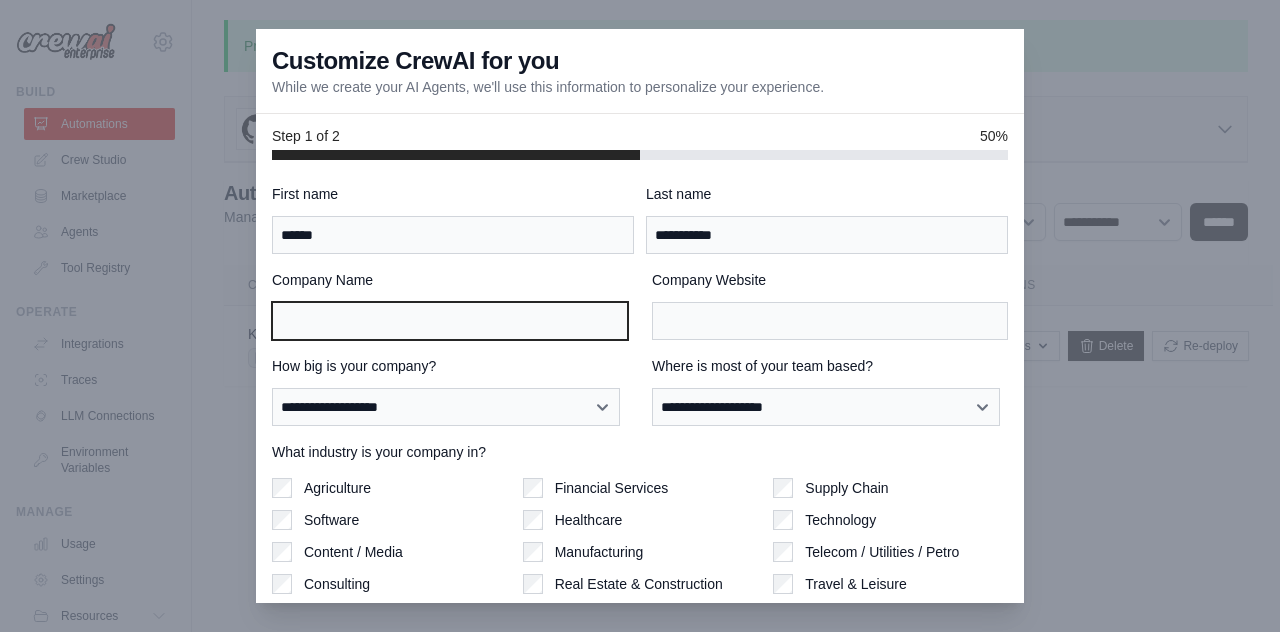 click on "Company Name" at bounding box center [450, 321] 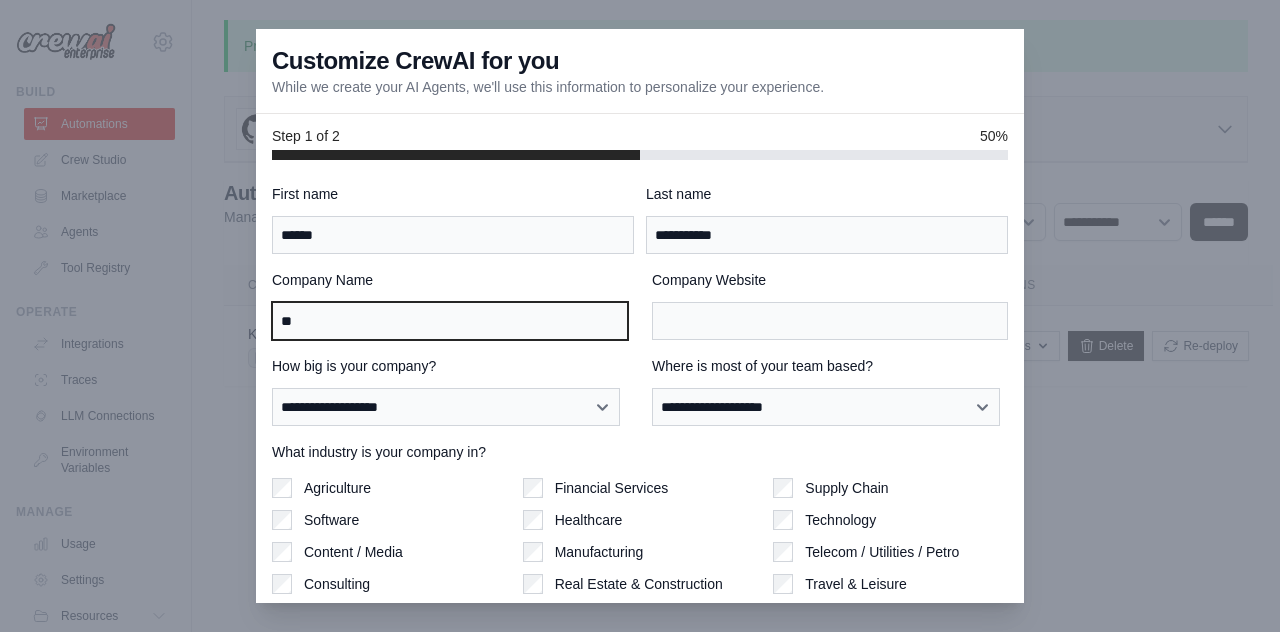 type on "*" 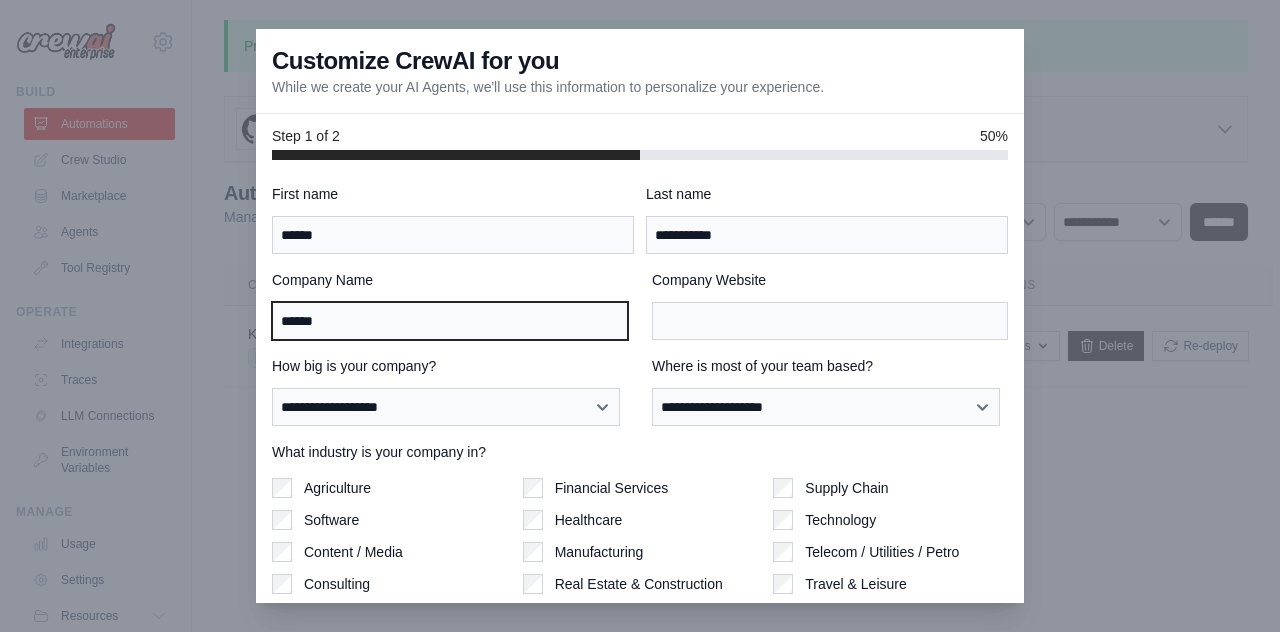 click on "*****" at bounding box center (450, 321) 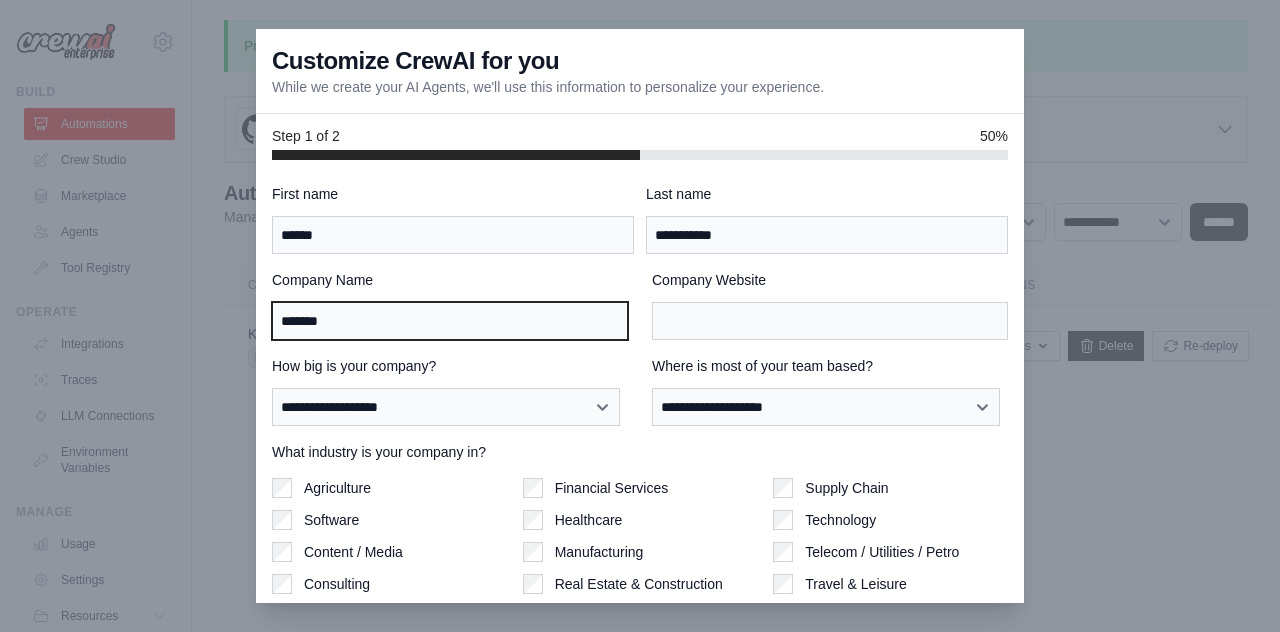 click on "******" at bounding box center [450, 321] 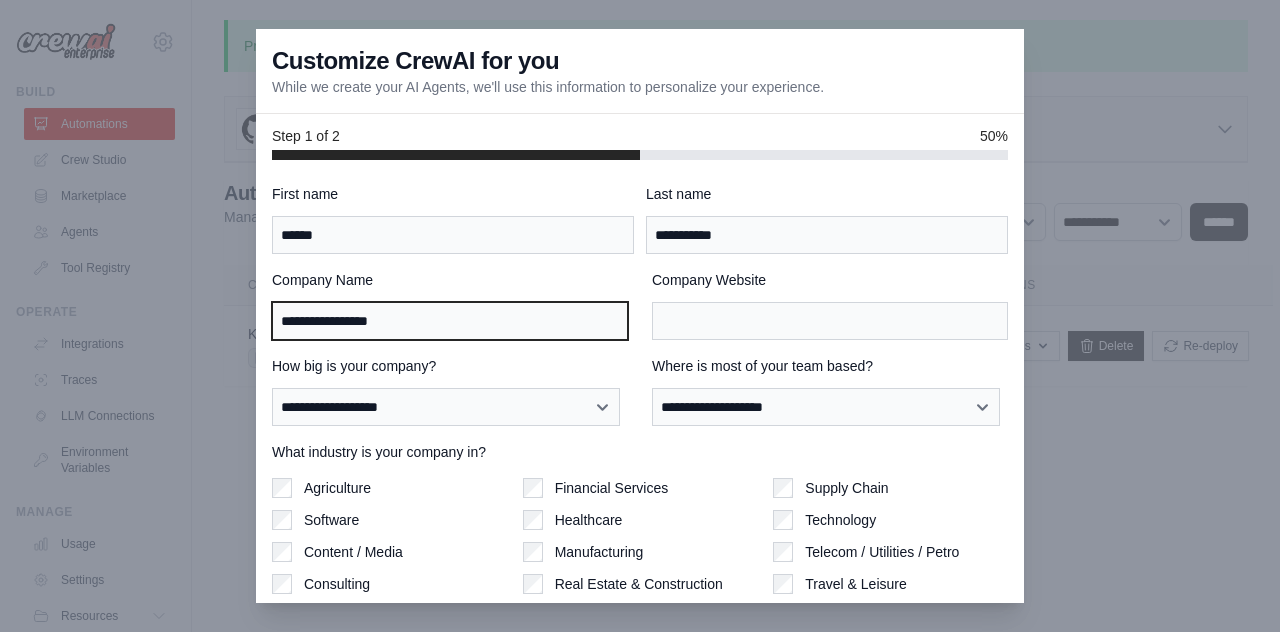 type on "**********" 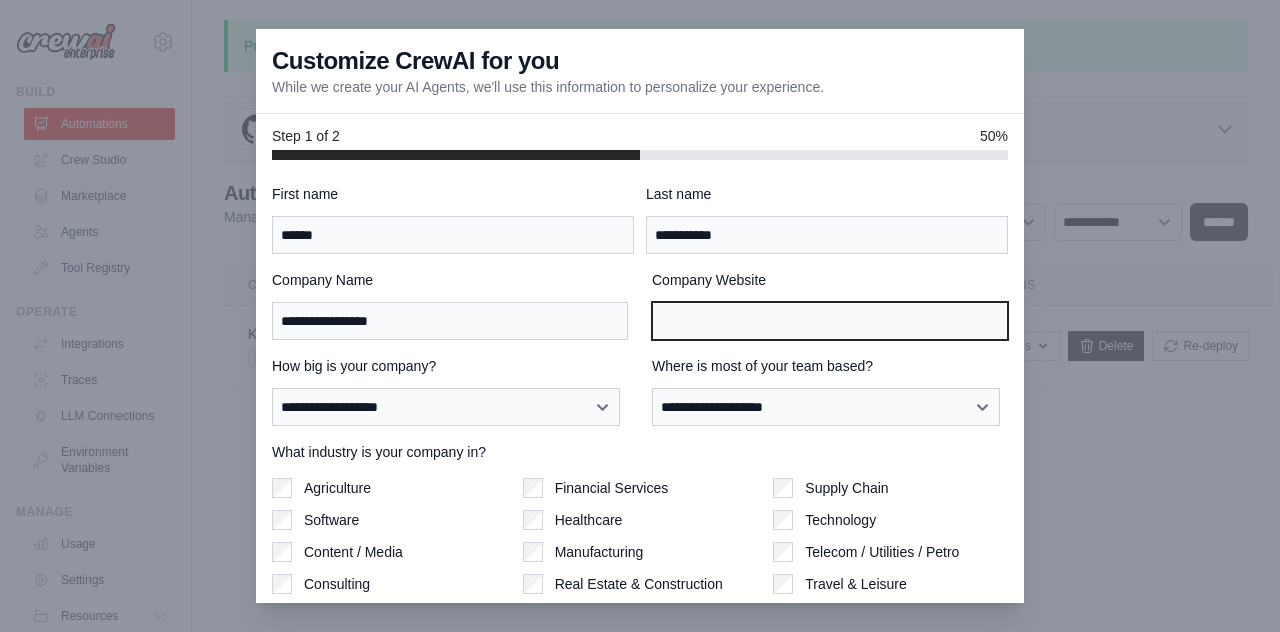 click on "Company Website" at bounding box center [830, 321] 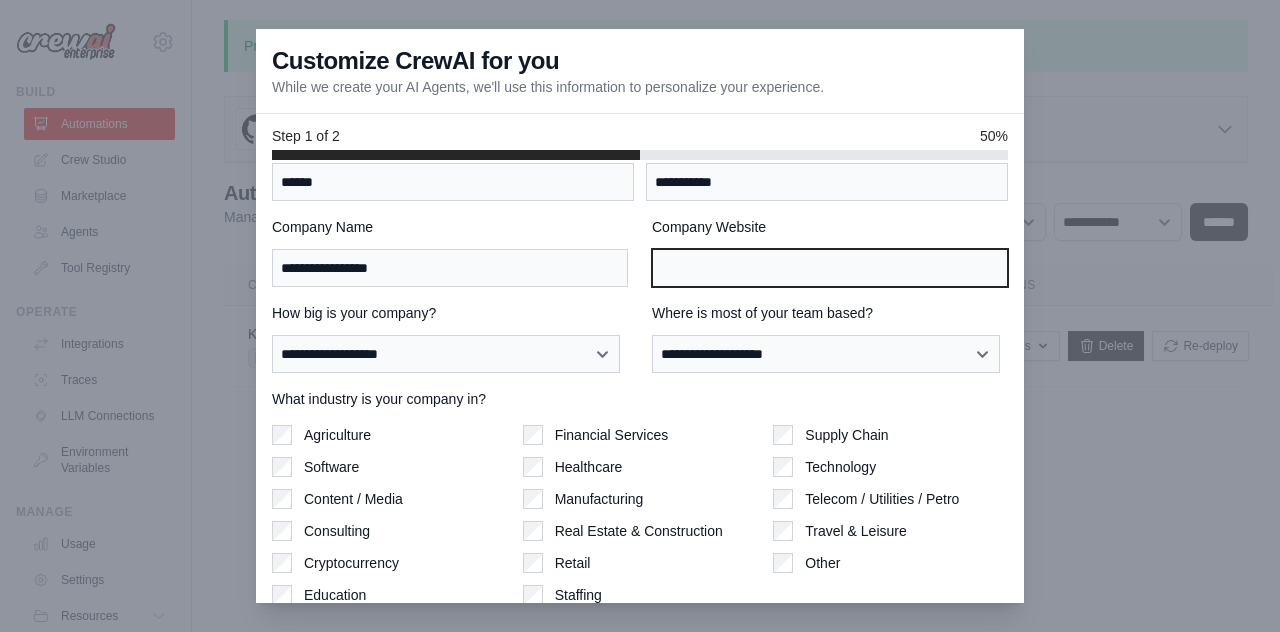scroll, scrollTop: 54, scrollLeft: 0, axis: vertical 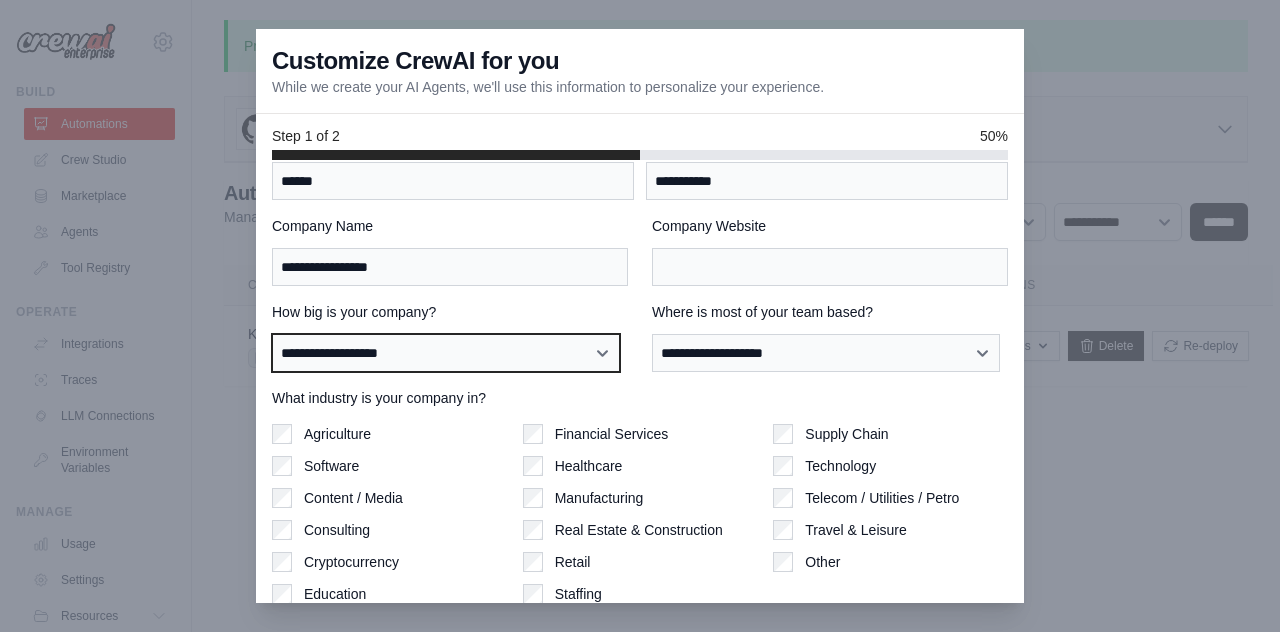 click on "**********" at bounding box center (446, 352) 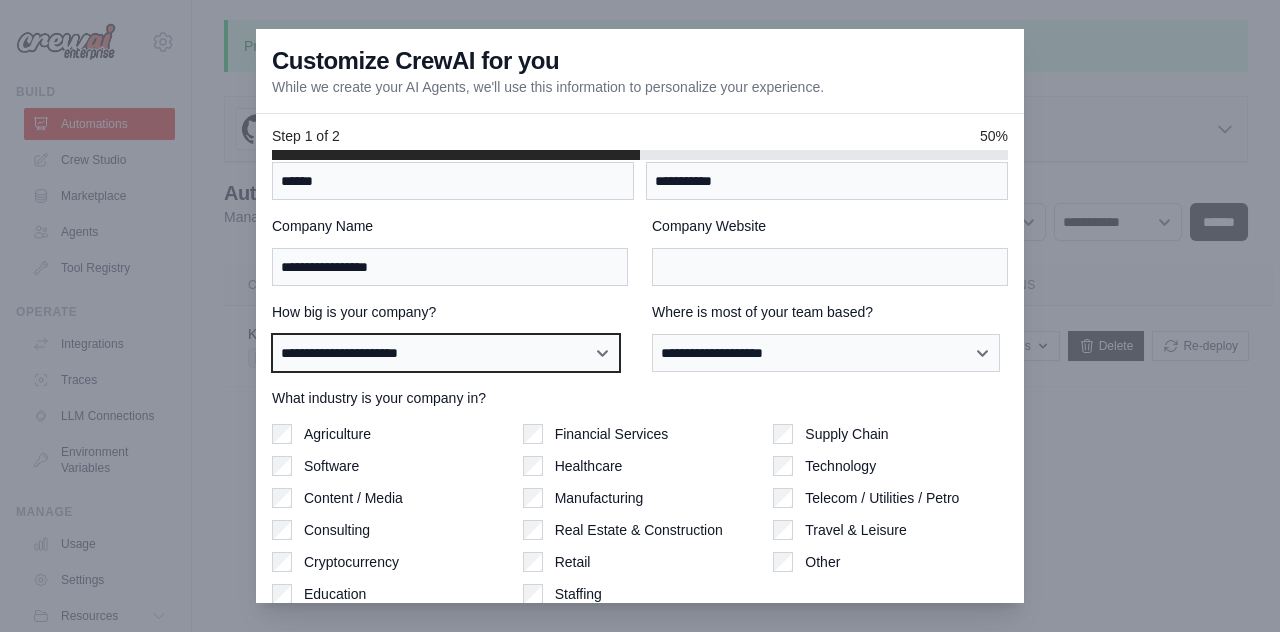click on "**********" at bounding box center [446, 352] 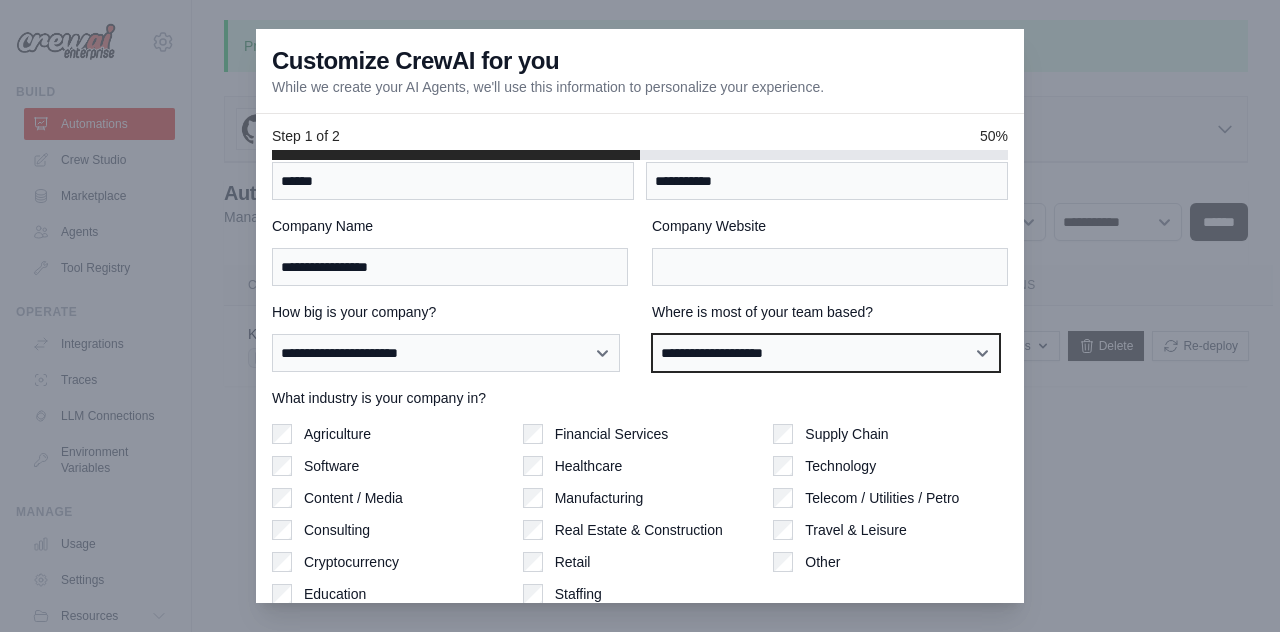 click on "**********" at bounding box center [826, 352] 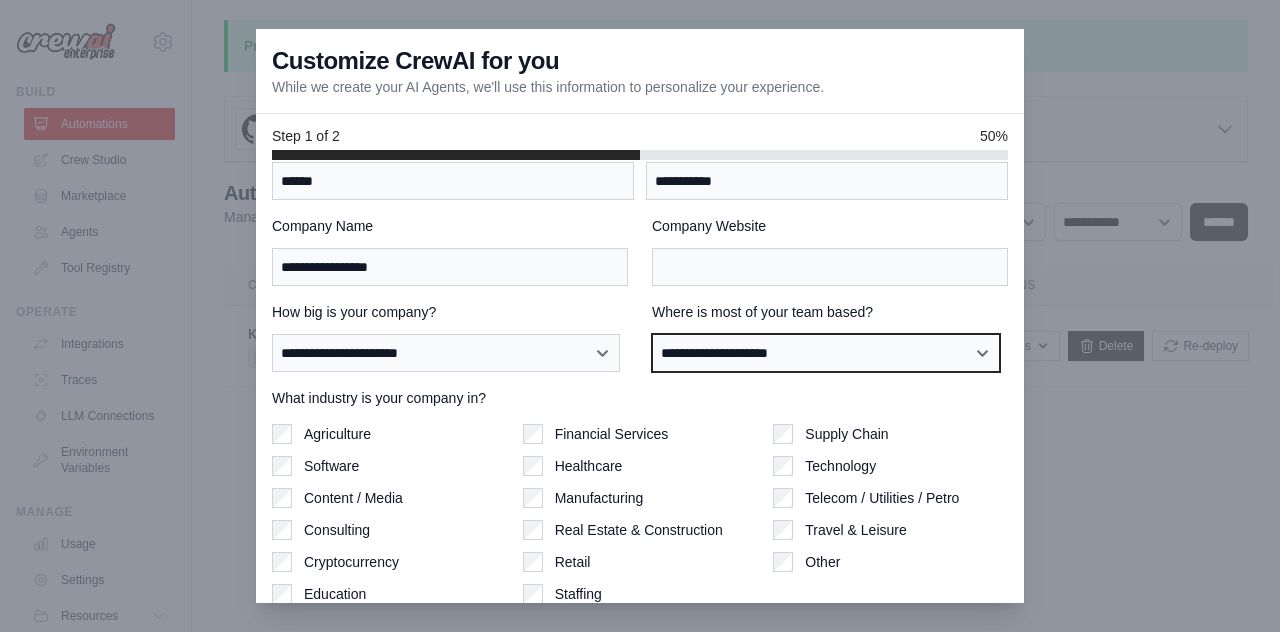 click on "**********" at bounding box center [826, 352] 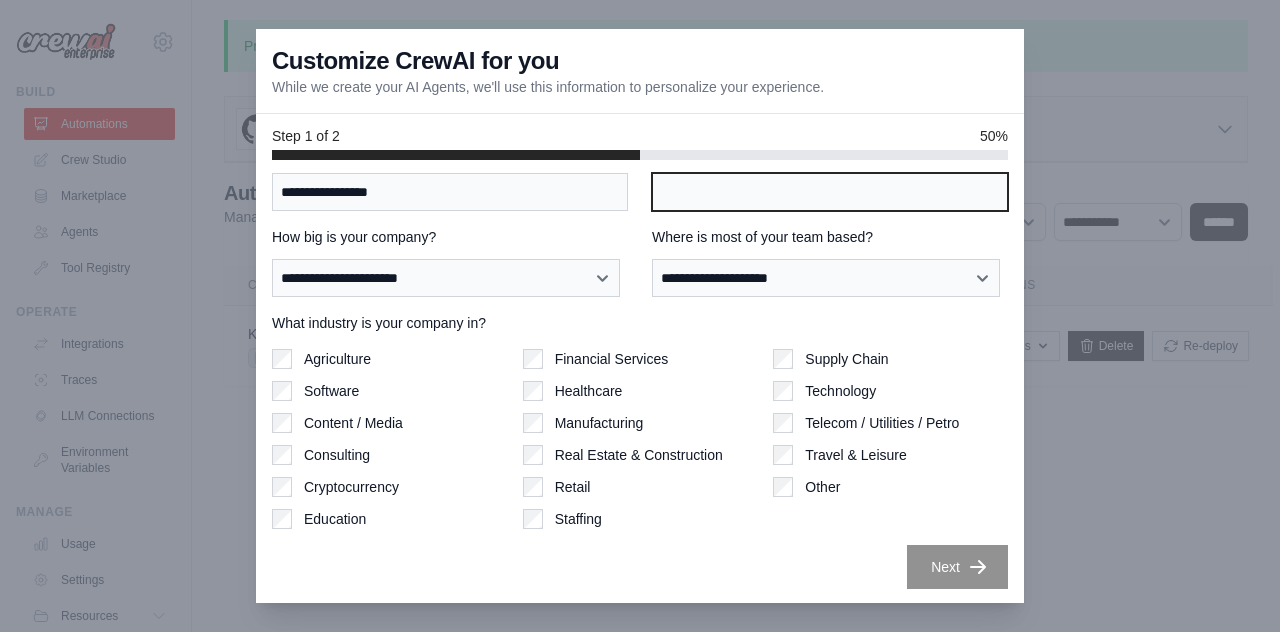 click on "Company Website" at bounding box center (830, 192) 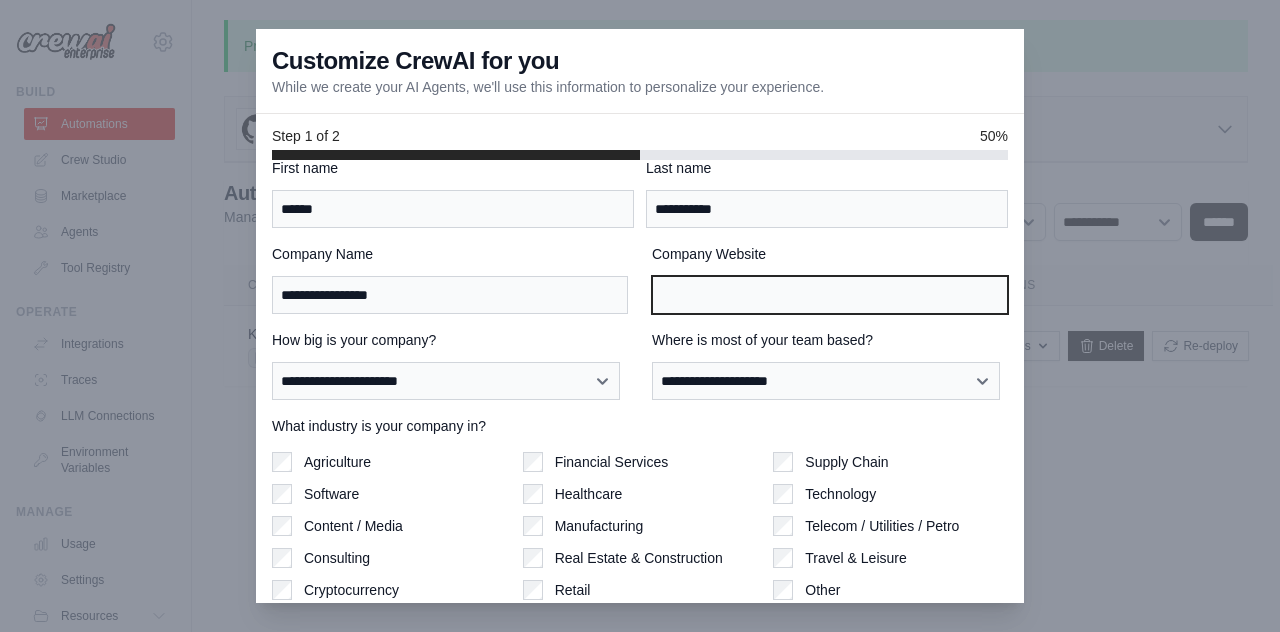 scroll, scrollTop: 27, scrollLeft: 0, axis: vertical 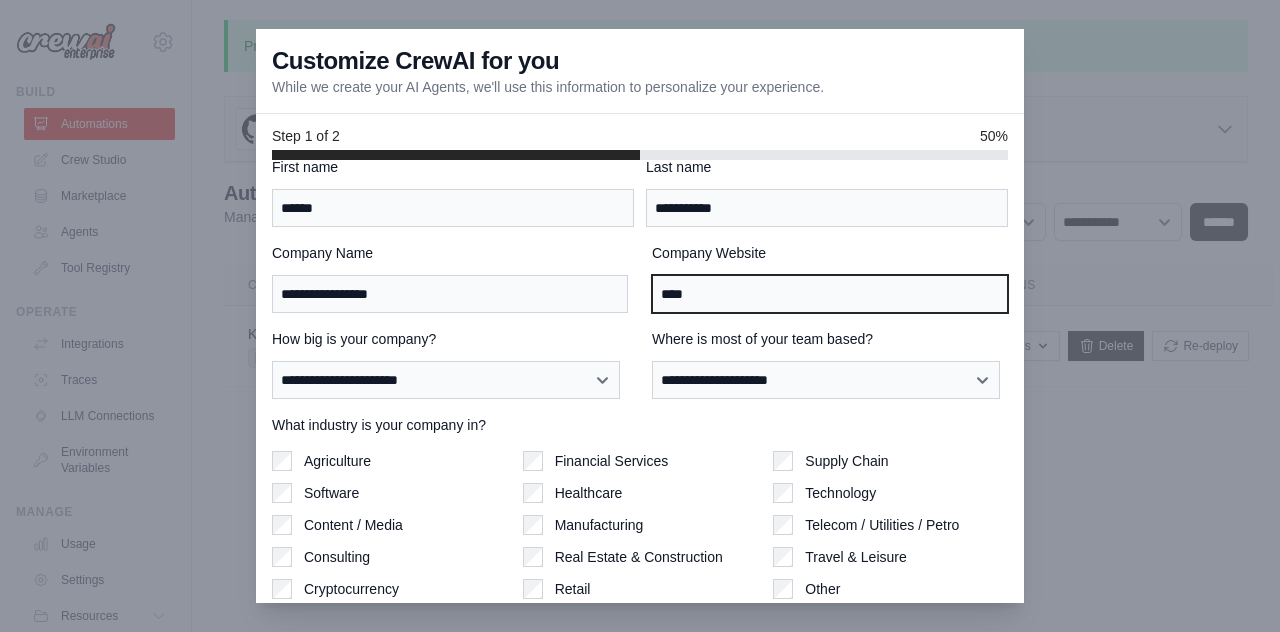 type on "****" 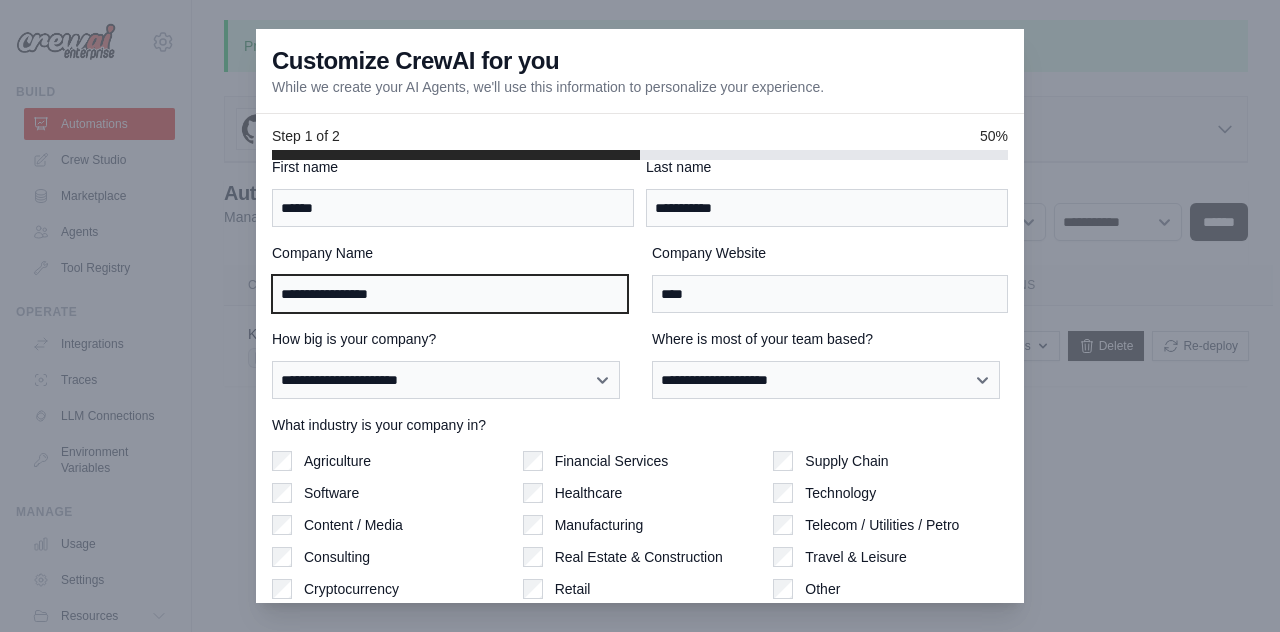 drag, startPoint x: 390, startPoint y: 296, endPoint x: 216, endPoint y: 279, distance: 174.82849 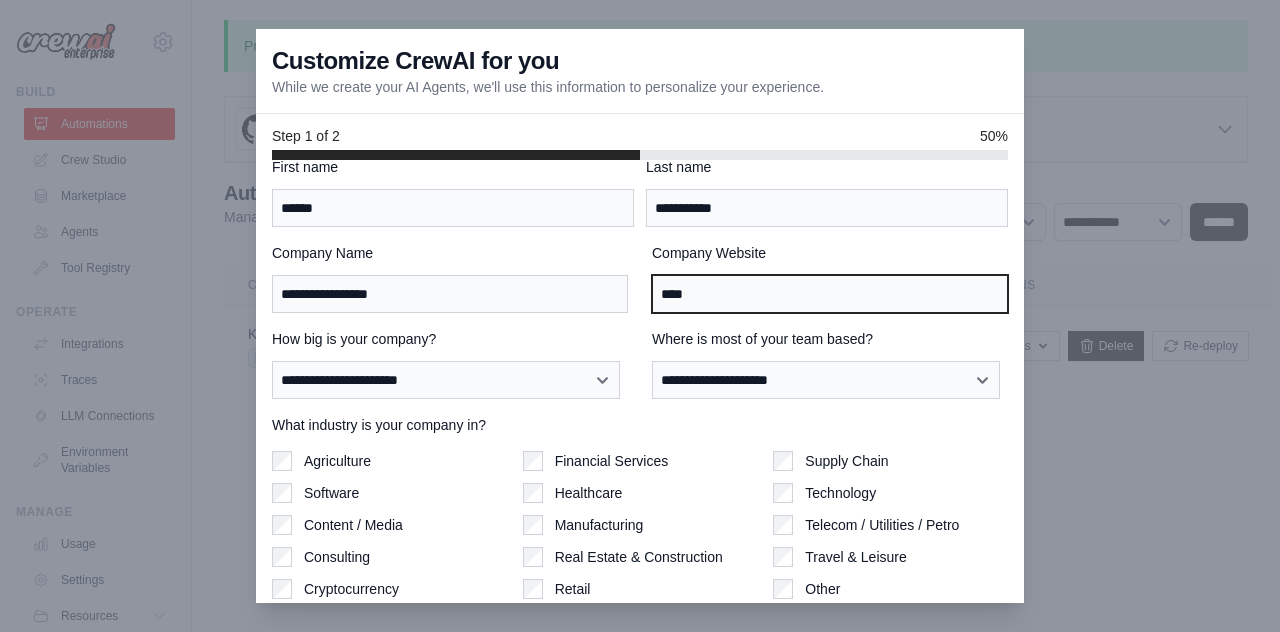 drag, startPoint x: 720, startPoint y: 289, endPoint x: 547, endPoint y: 262, distance: 175.09425 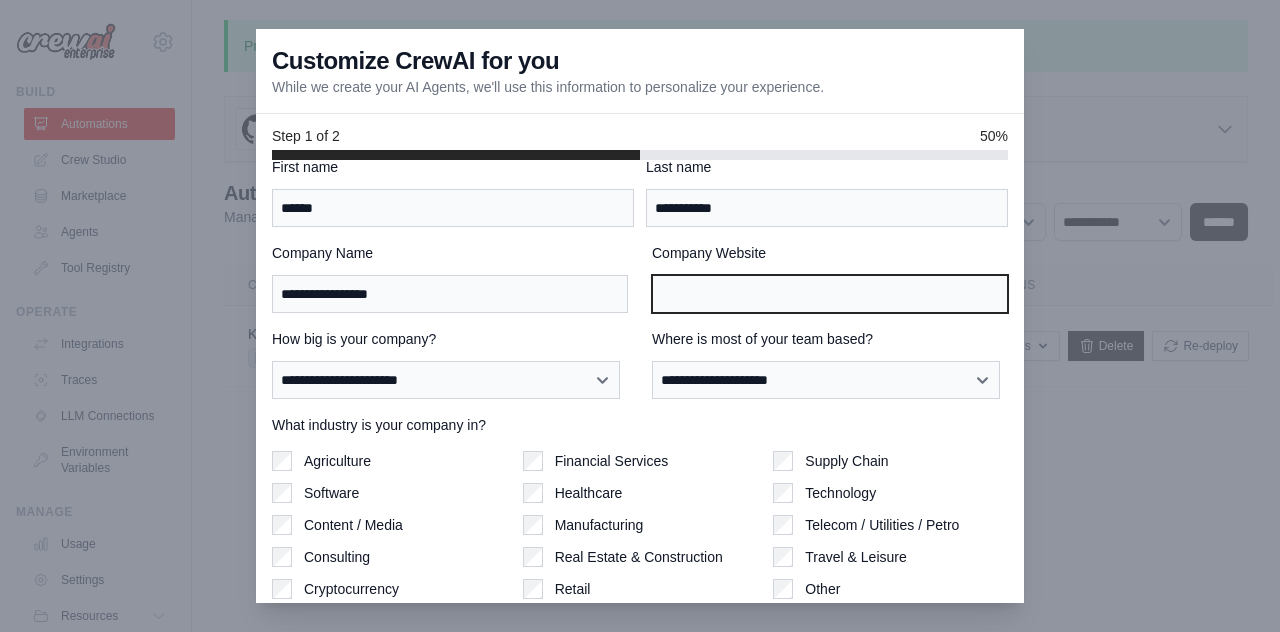 paste on "**********" 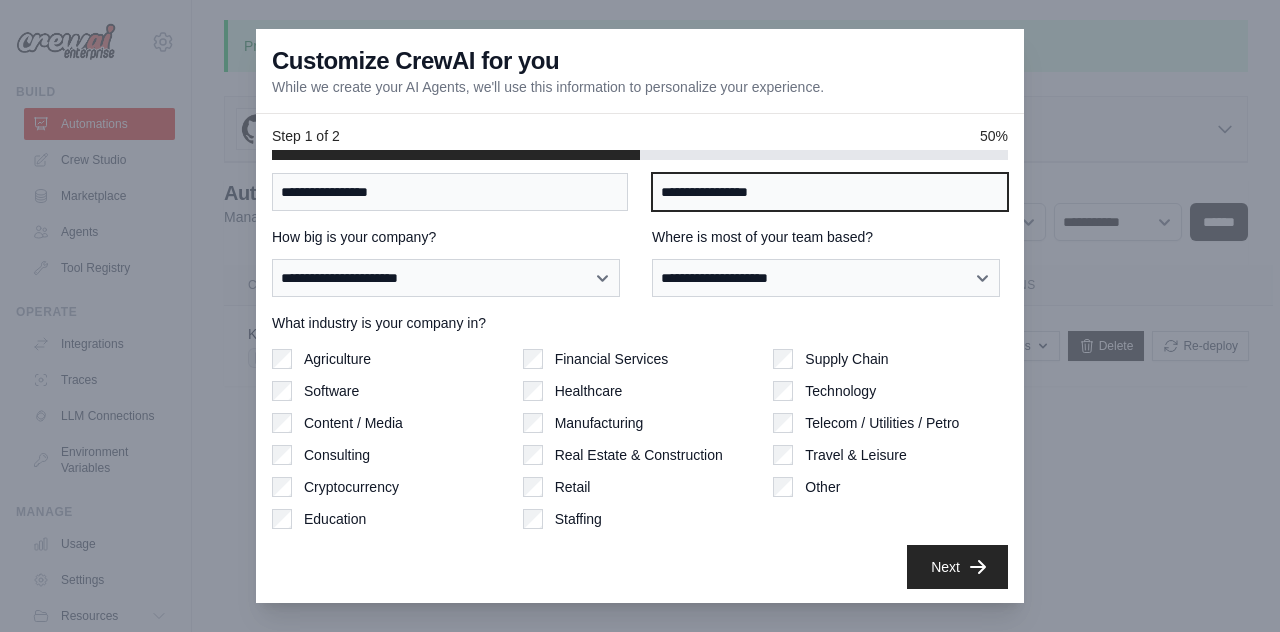 scroll, scrollTop: 128, scrollLeft: 0, axis: vertical 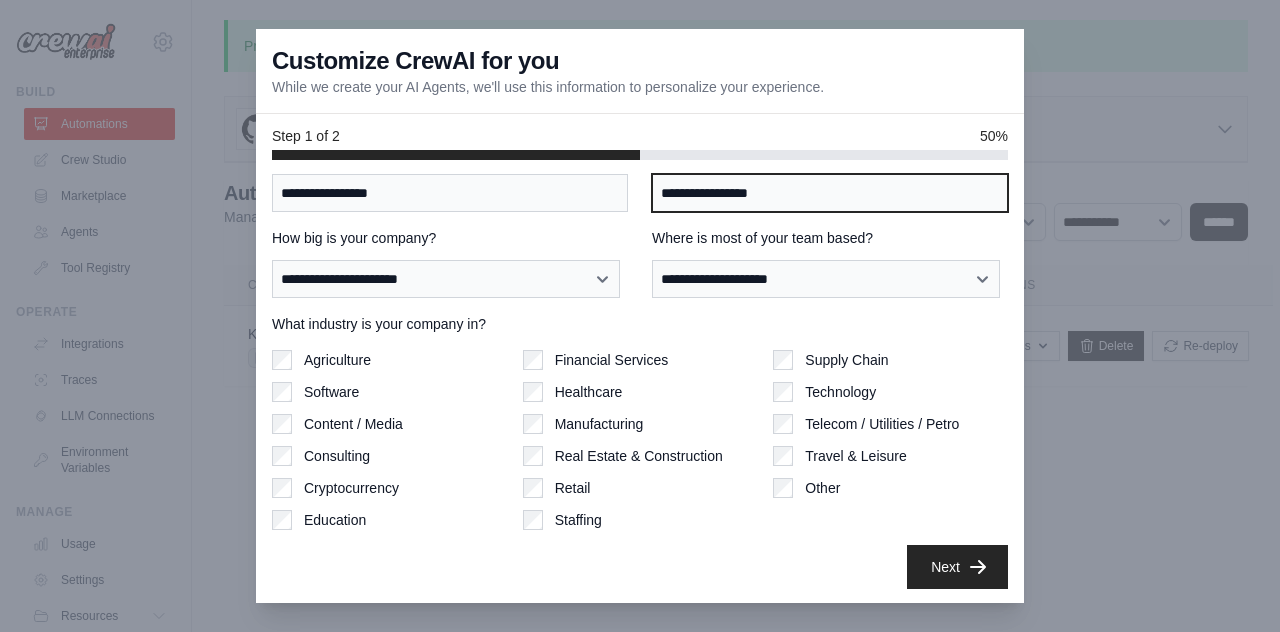 type on "**********" 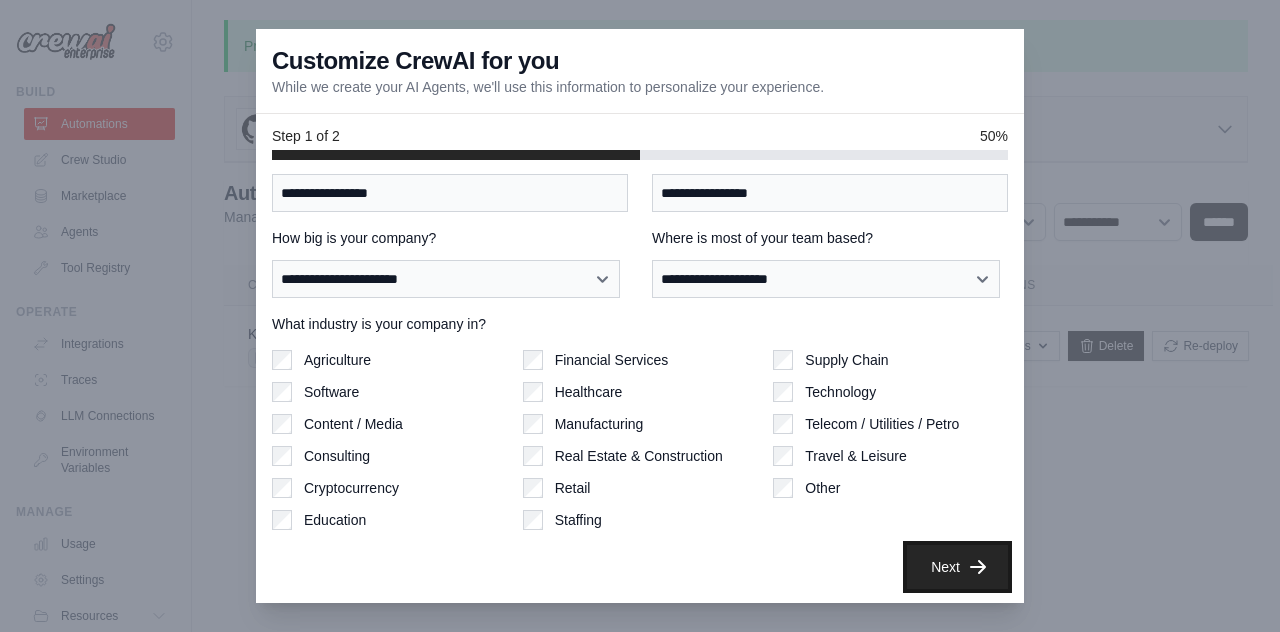 click on "Next" at bounding box center (957, 567) 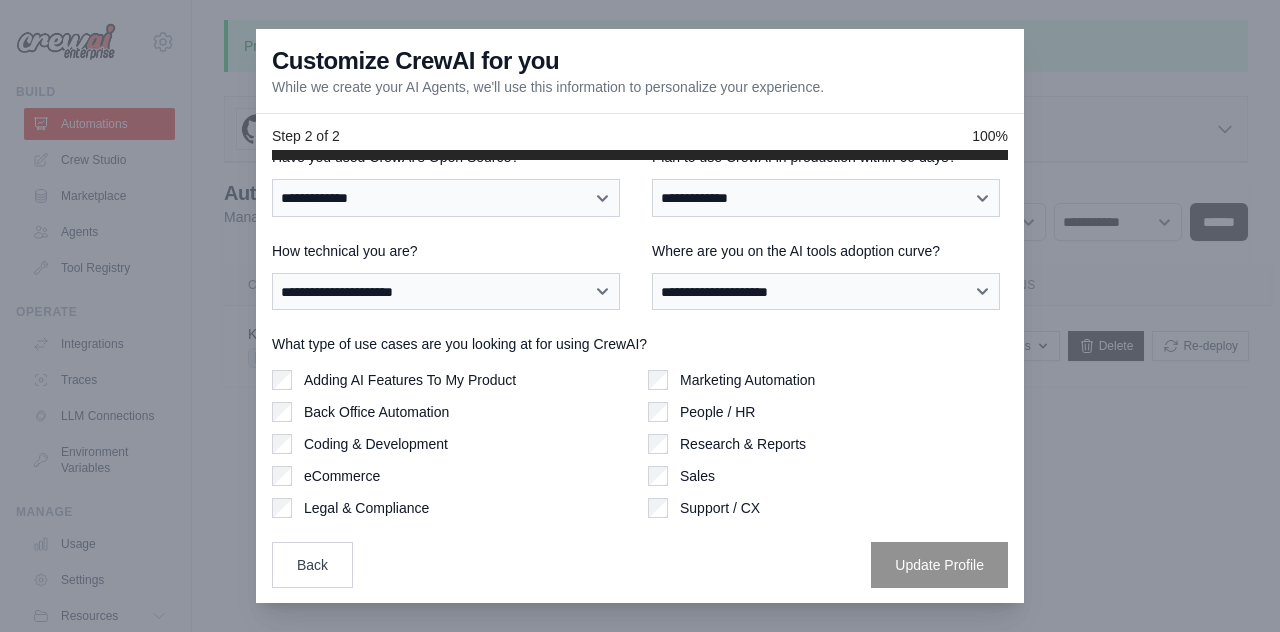 scroll, scrollTop: 0, scrollLeft: 0, axis: both 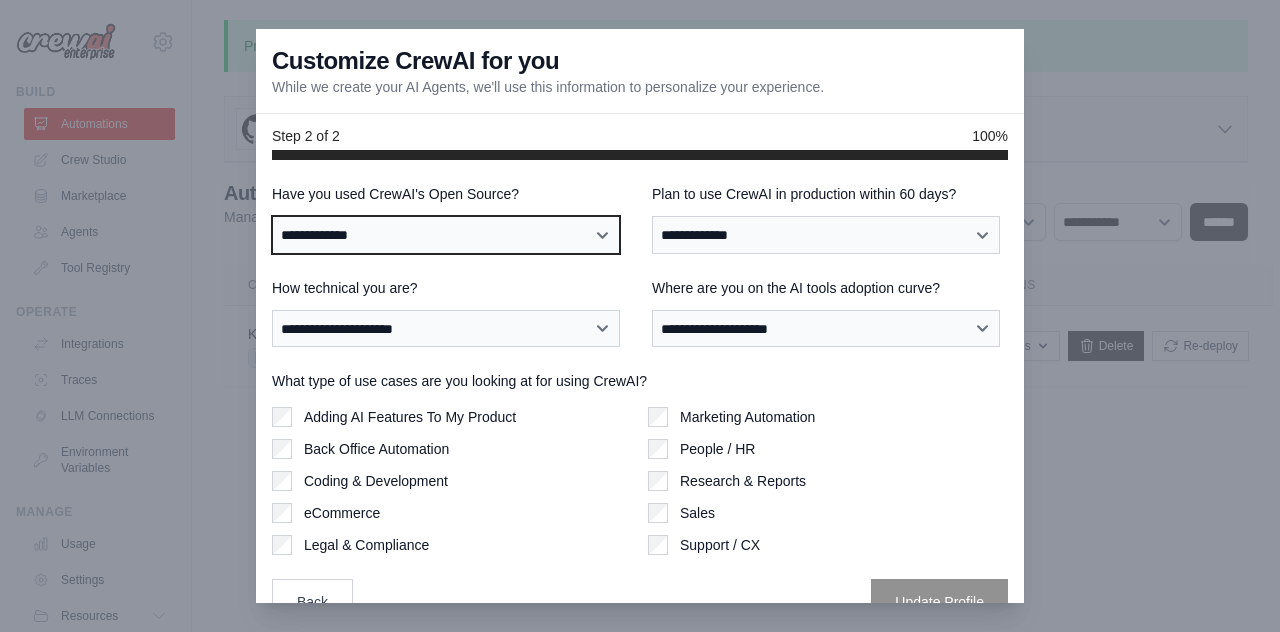 click on "**********" at bounding box center (446, 234) 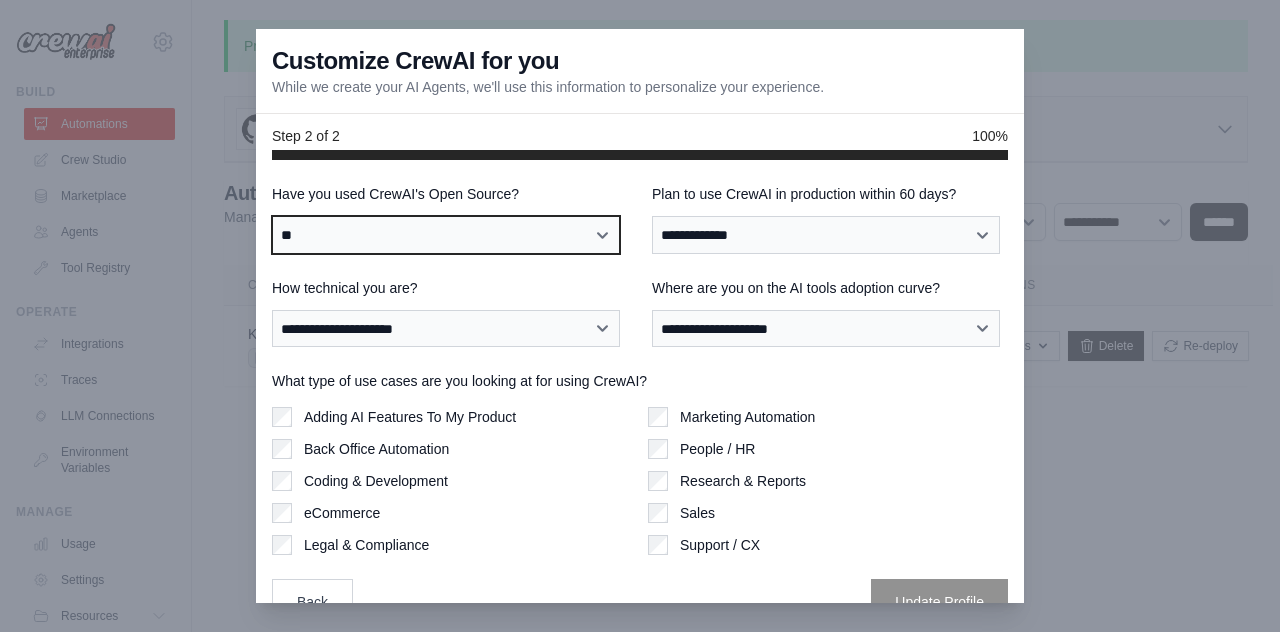 click on "**********" at bounding box center [446, 234] 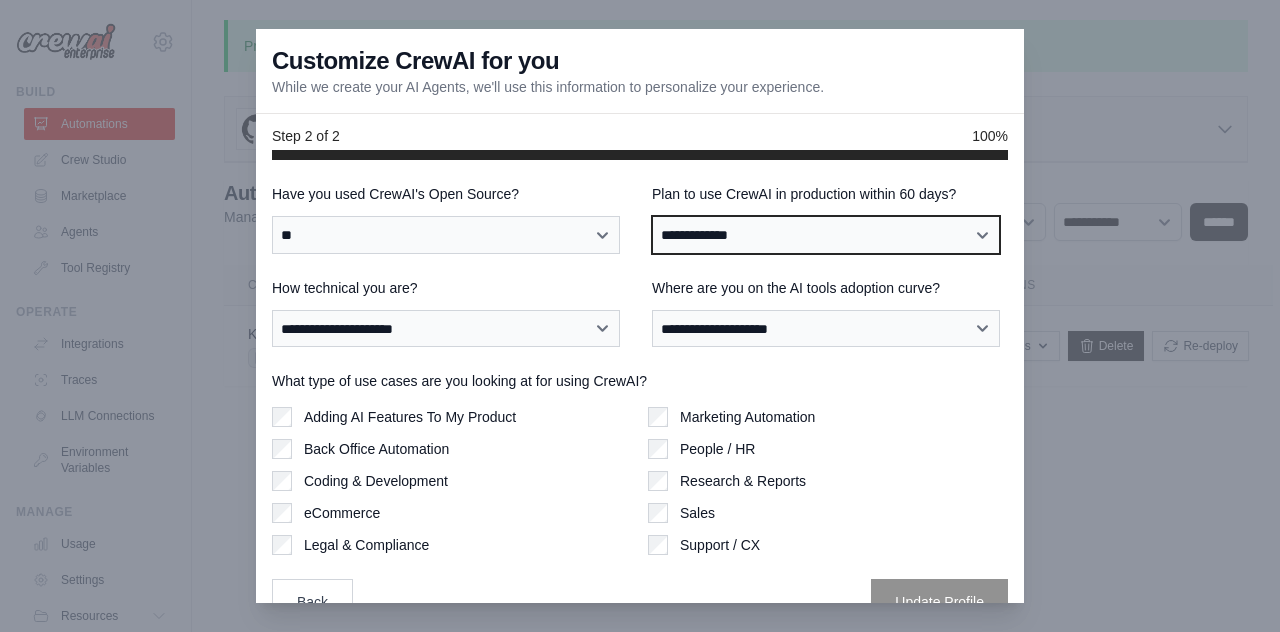 click on "**********" at bounding box center (826, 234) 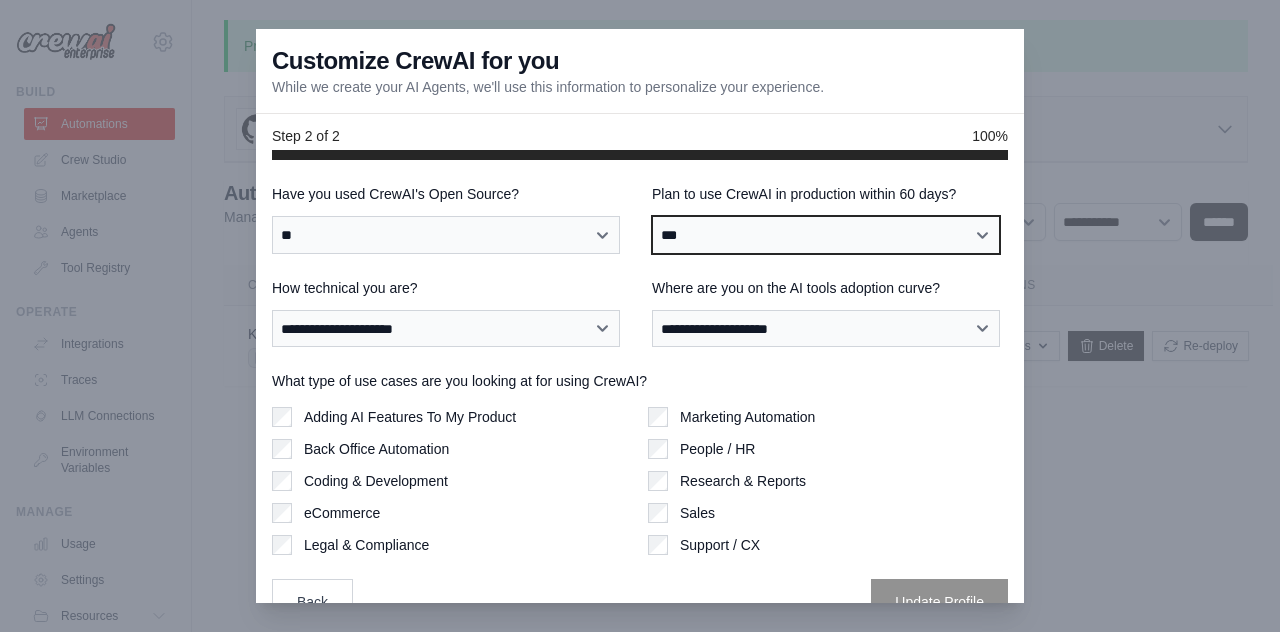 click on "**********" at bounding box center [826, 234] 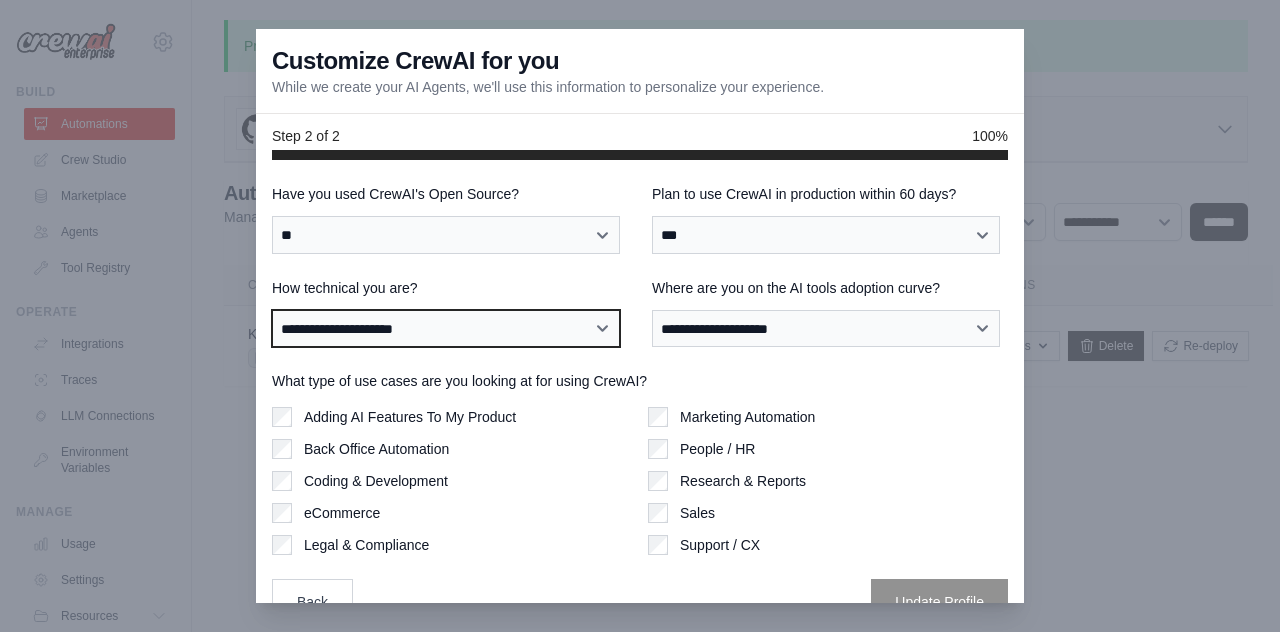 click on "**********" at bounding box center [446, 328] 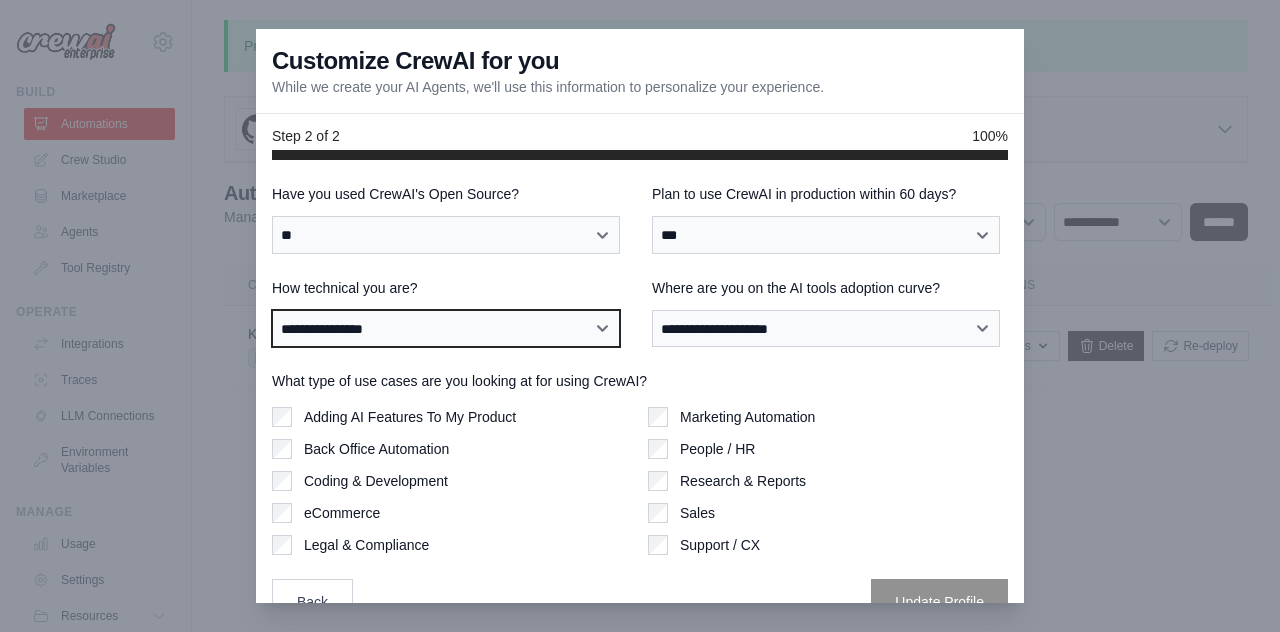 click on "**********" at bounding box center (446, 328) 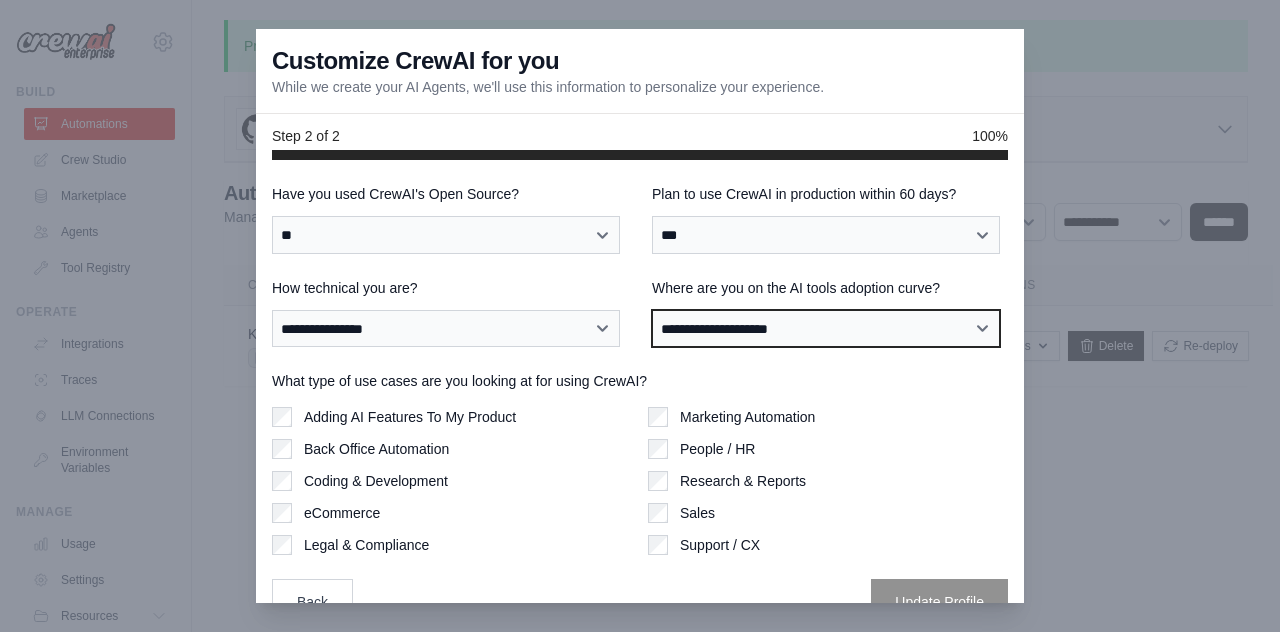 click on "**********" at bounding box center [826, 328] 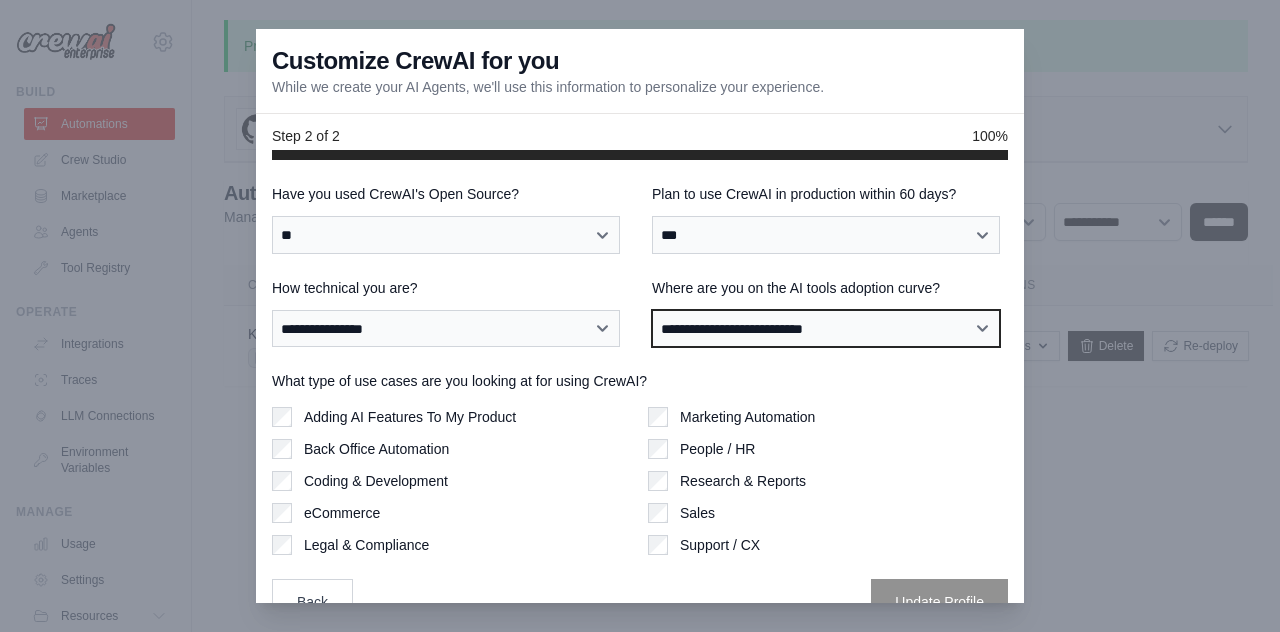 click on "**********" at bounding box center [826, 328] 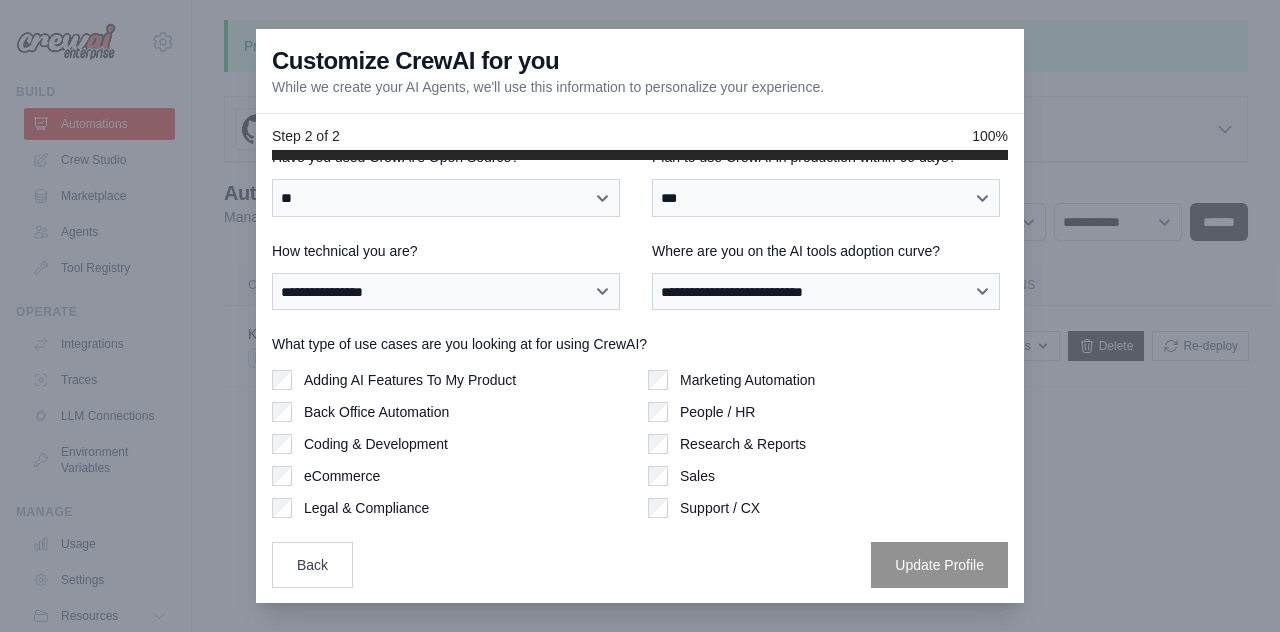 click on "eCommerce" at bounding box center (342, 476) 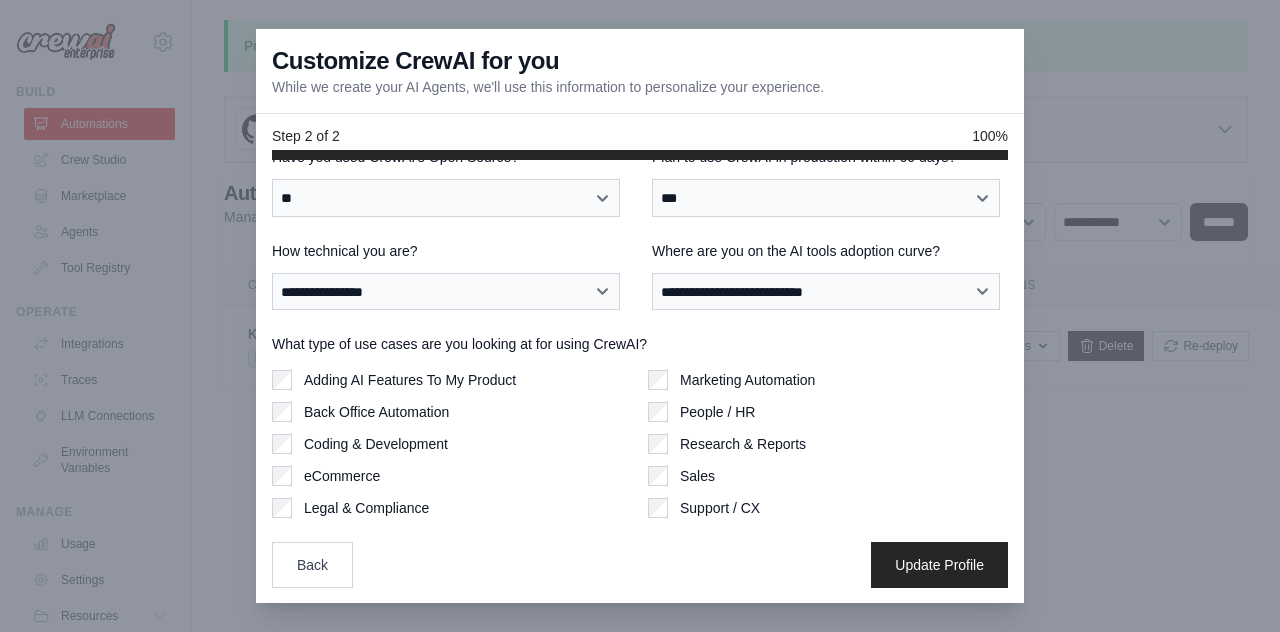 click on "Sales" at bounding box center (697, 476) 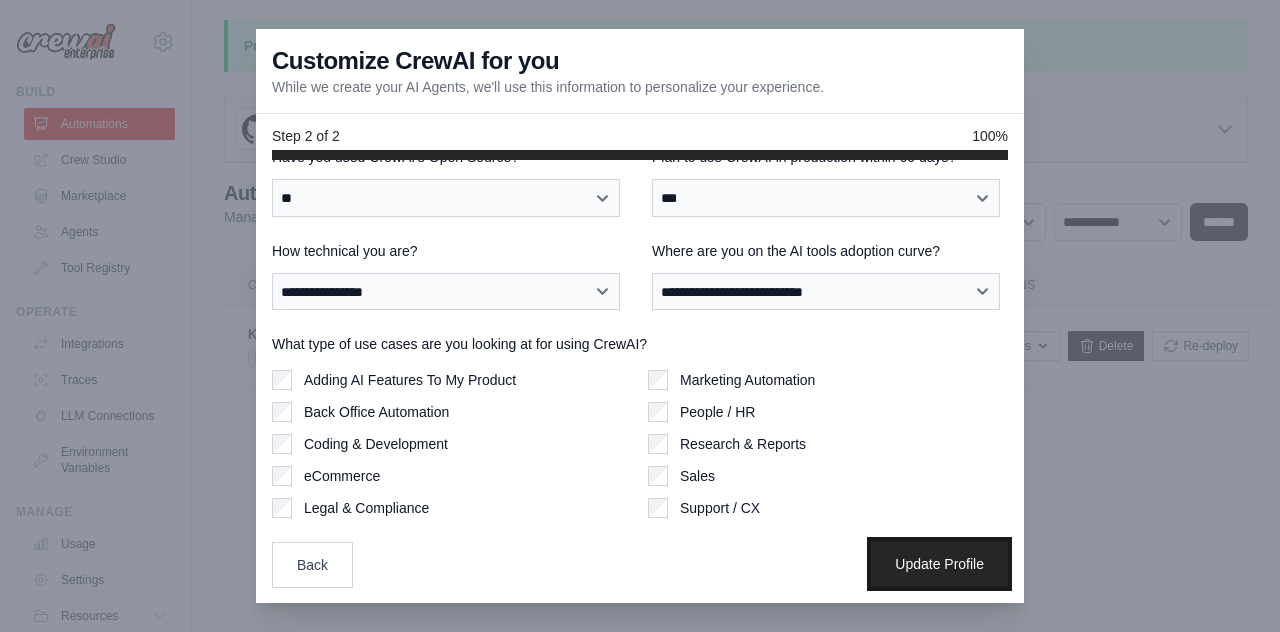 click on "Update Profile" at bounding box center (939, 564) 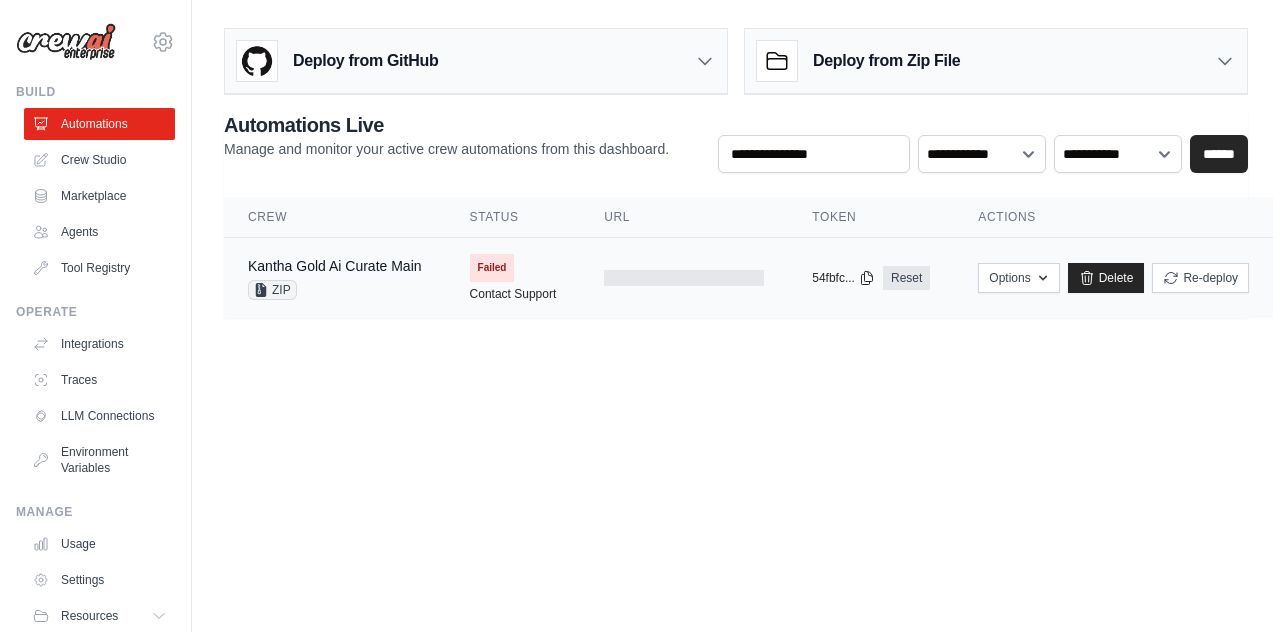 scroll, scrollTop: 0, scrollLeft: 0, axis: both 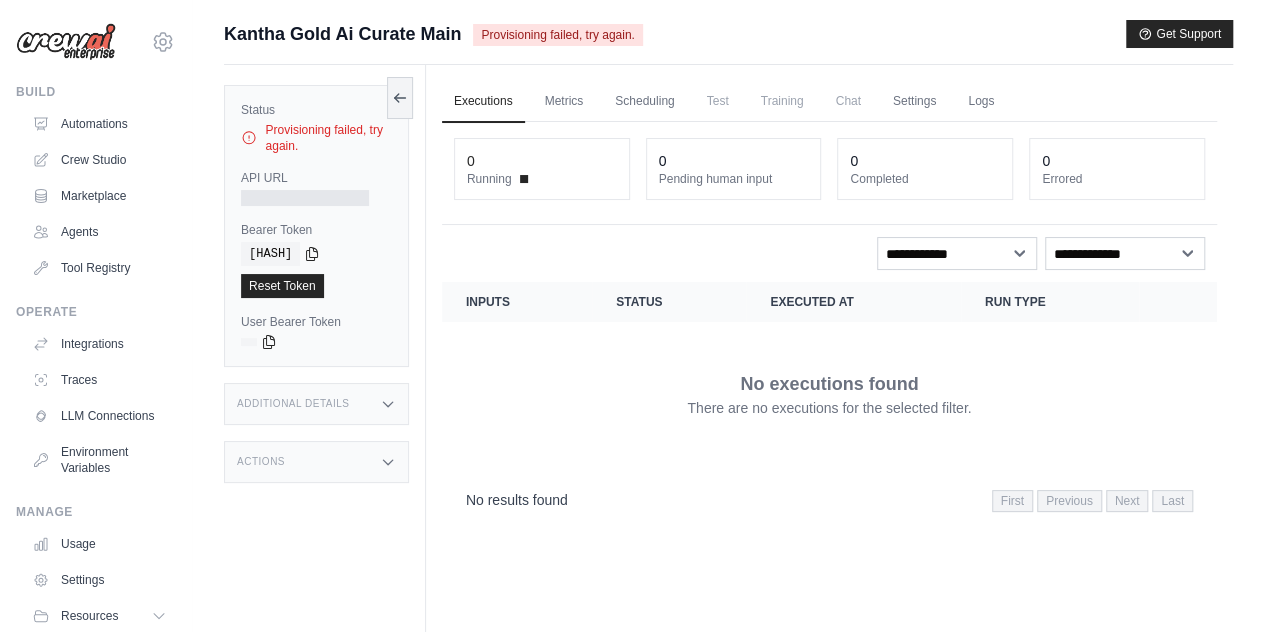 click at bounding box center [305, 198] 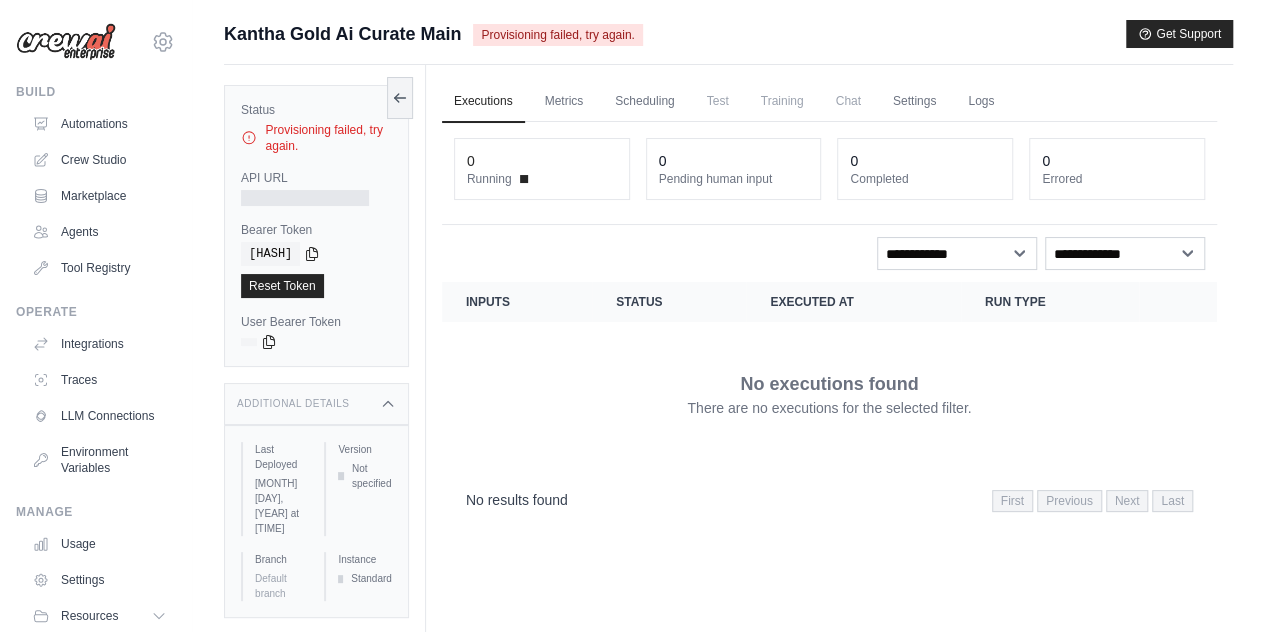 click on "Additional Details" at bounding box center (316, 404) 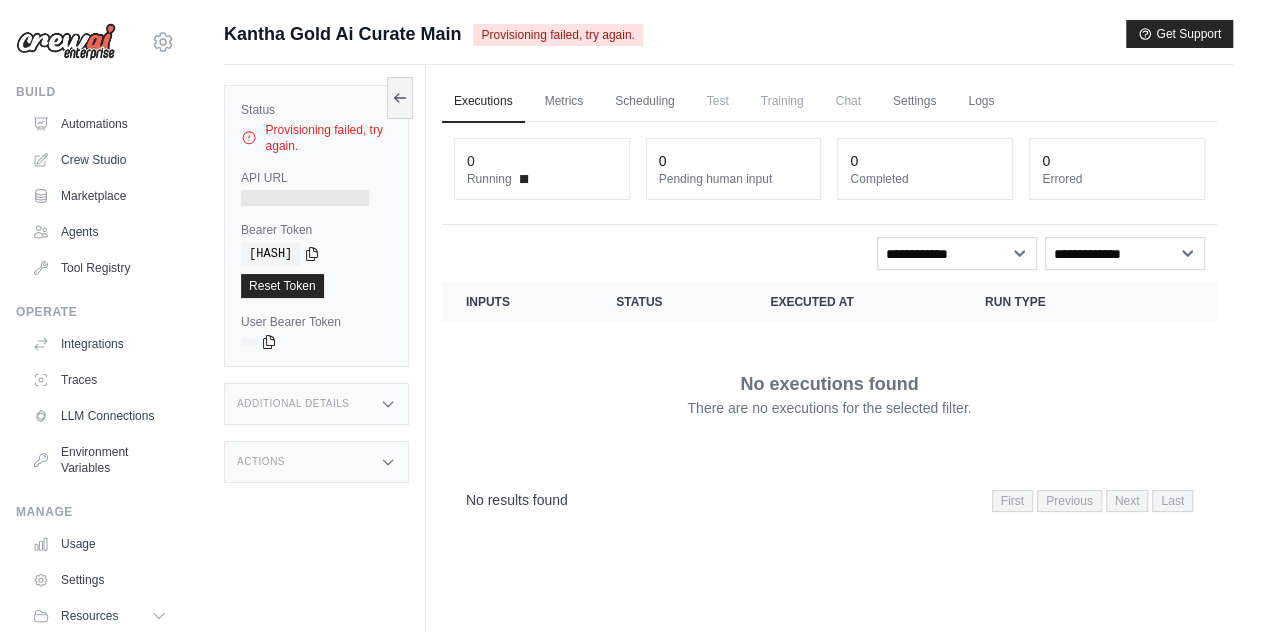 scroll, scrollTop: 11, scrollLeft: 0, axis: vertical 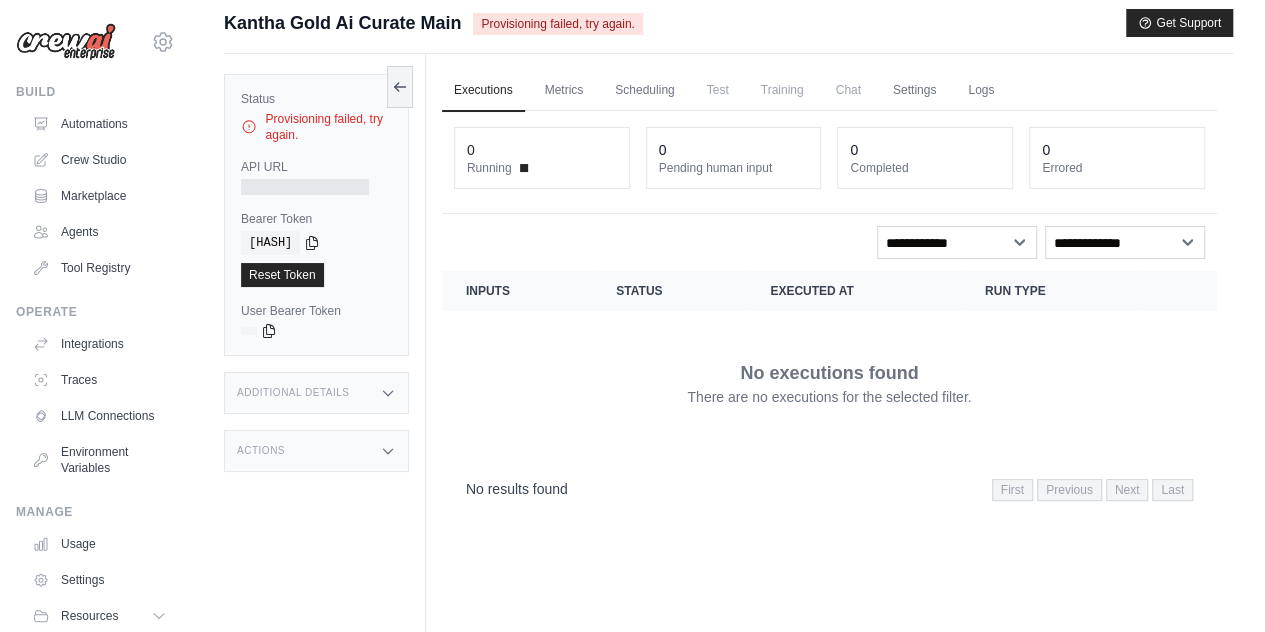 click on "Test" at bounding box center (718, 90) 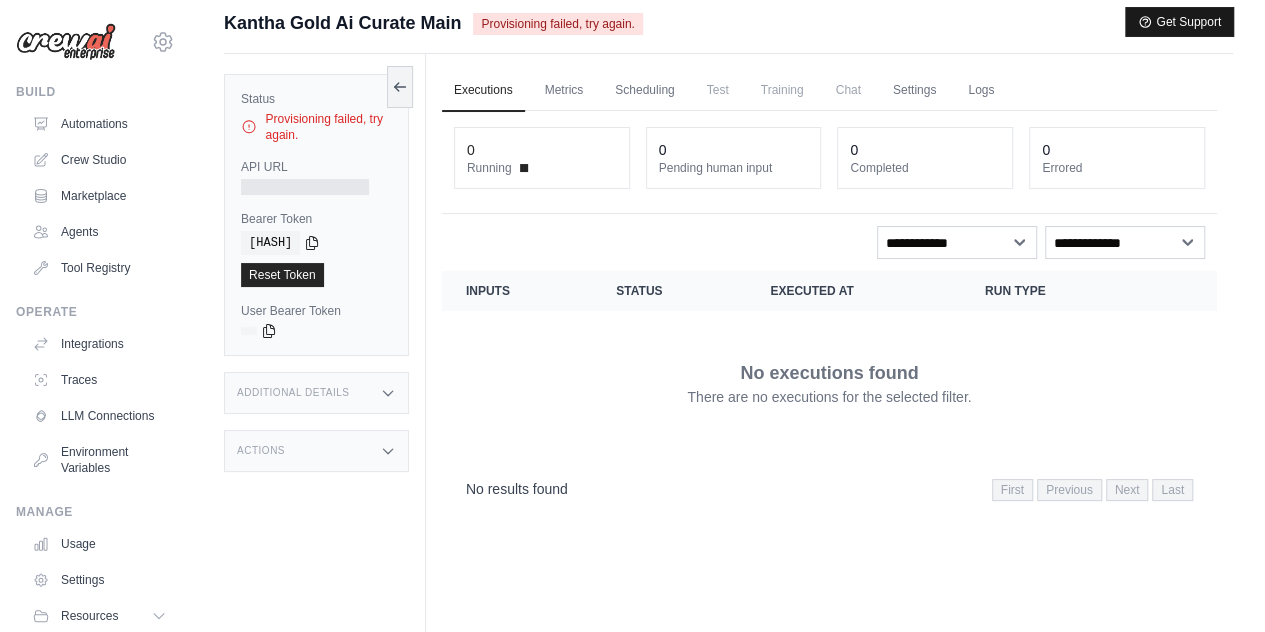 click 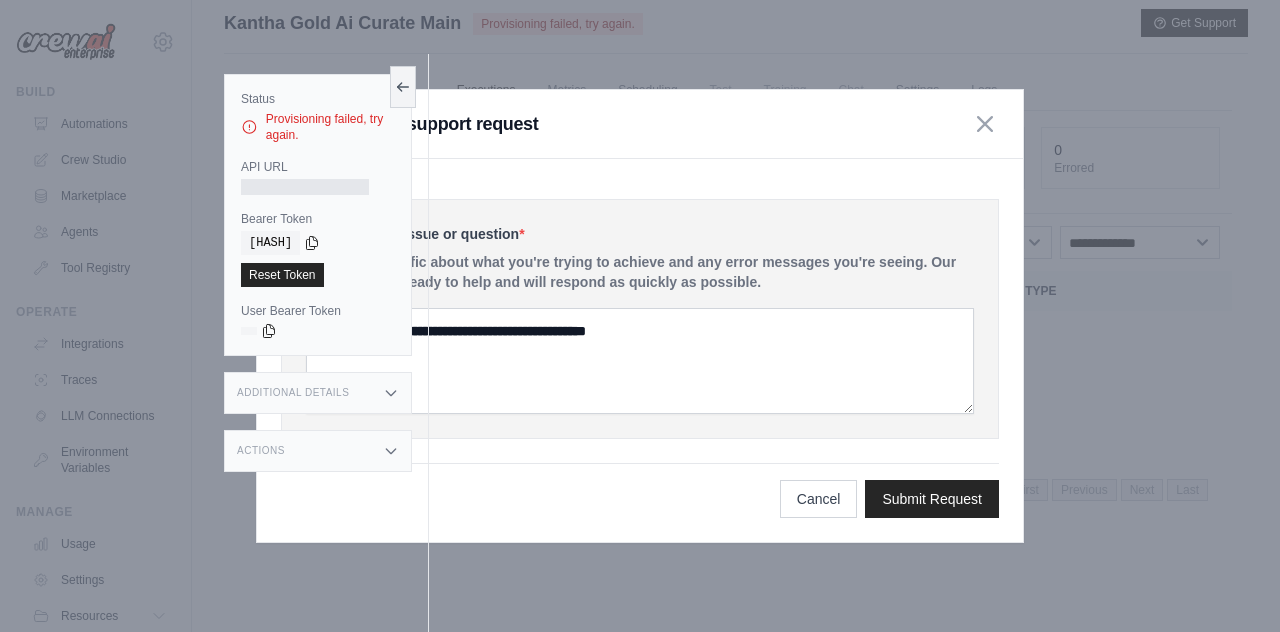 click on "Submit a support request" at bounding box center (640, 124) 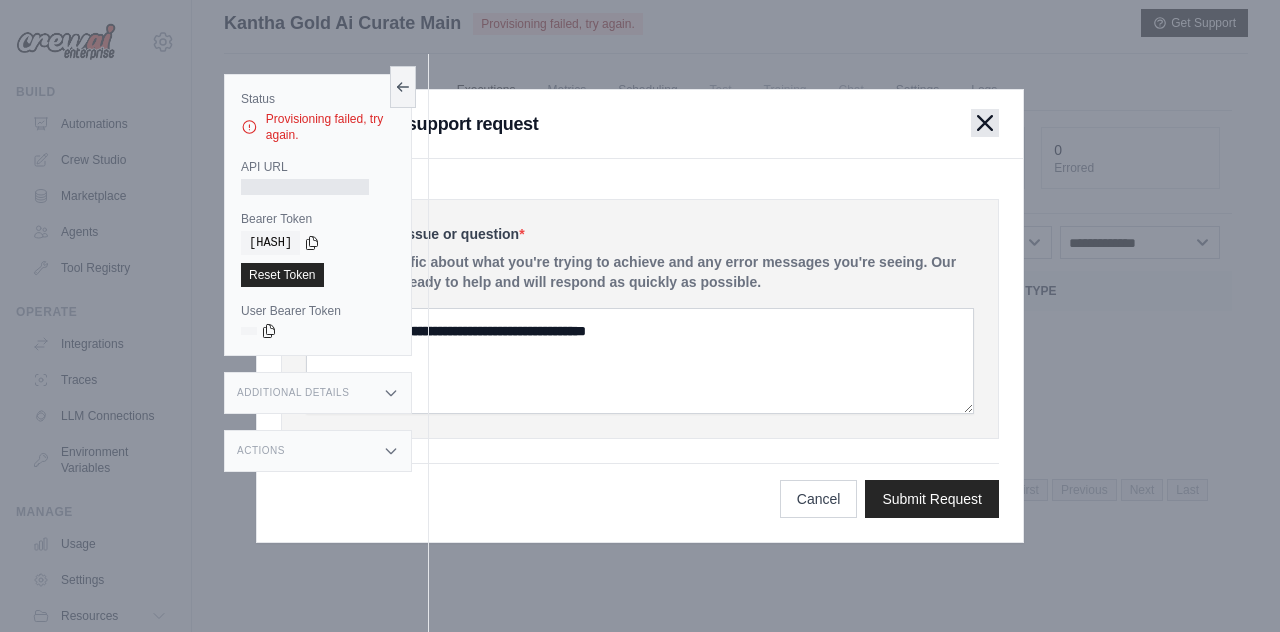click 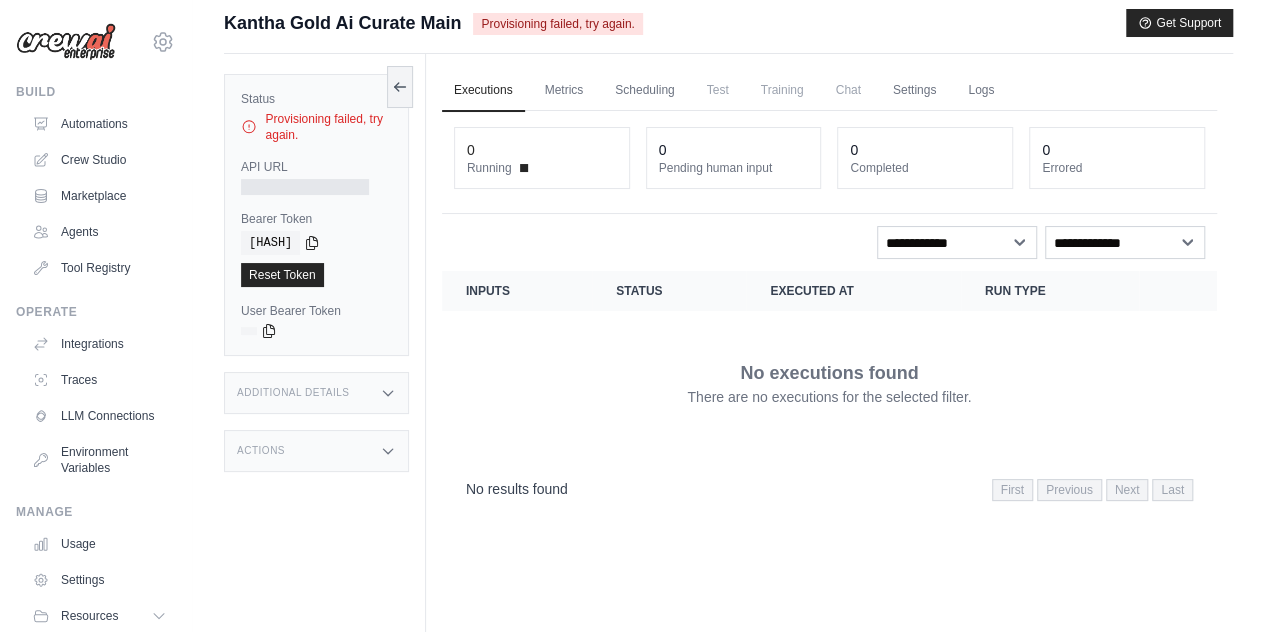 click on "No executions found
There are no executions for the selected filter." at bounding box center [829, 383] 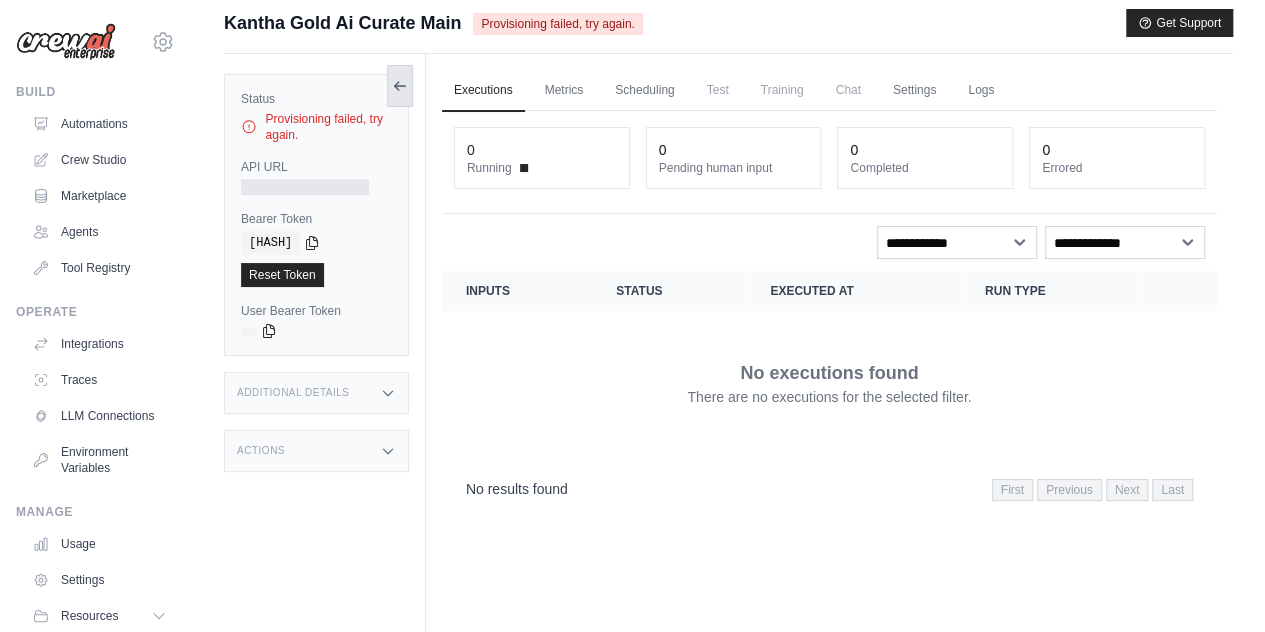 click at bounding box center (400, 86) 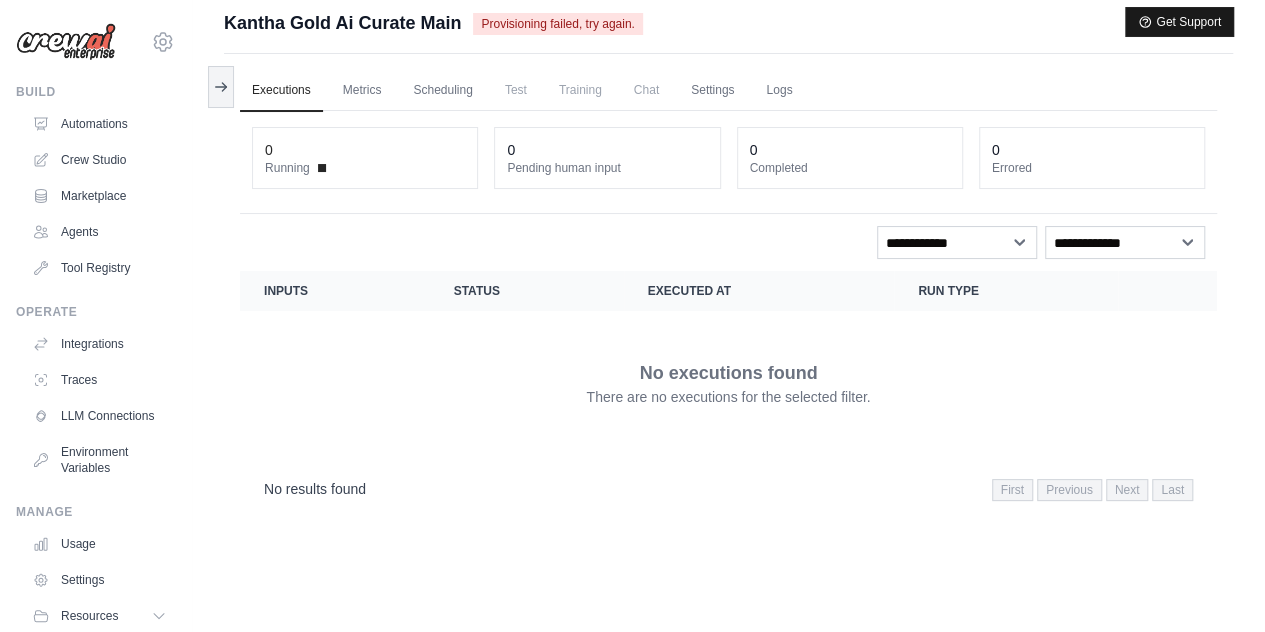 click on "Get Support" at bounding box center [1179, 22] 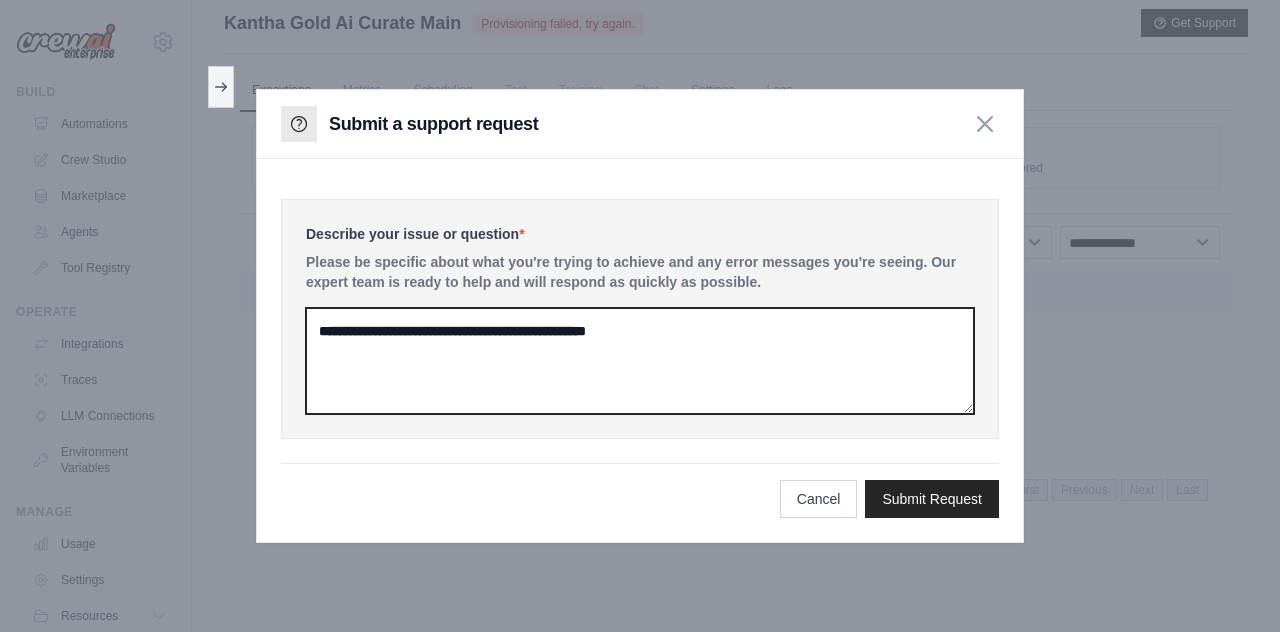 click at bounding box center (640, 361) 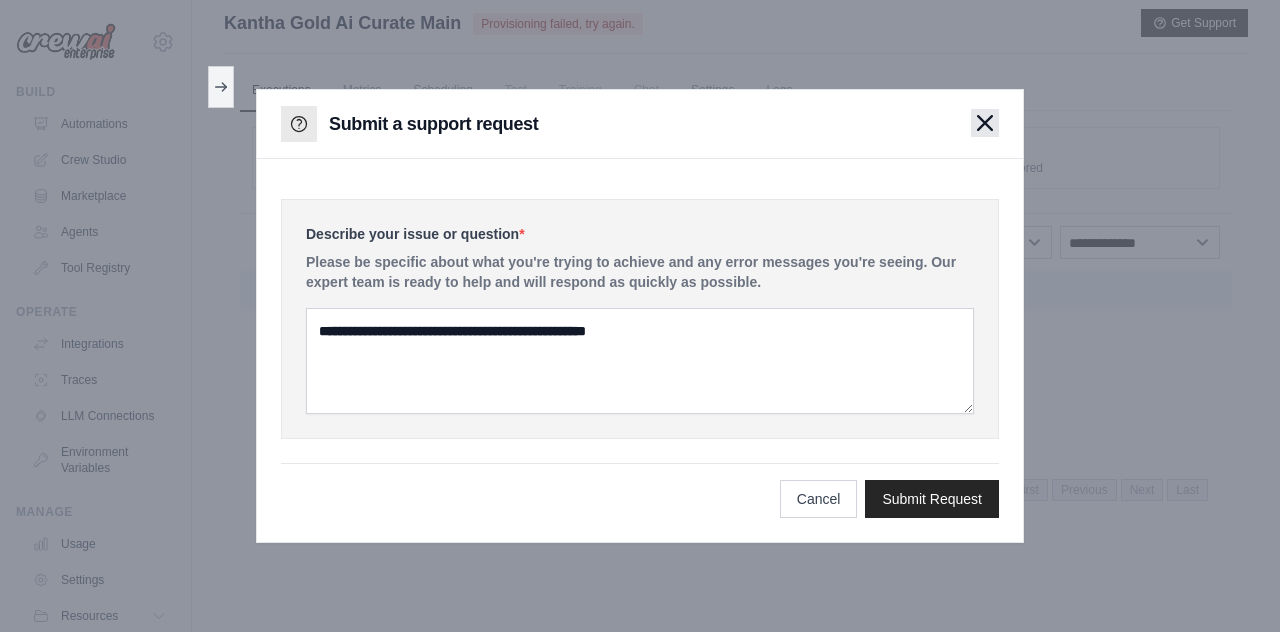 click at bounding box center (985, 123) 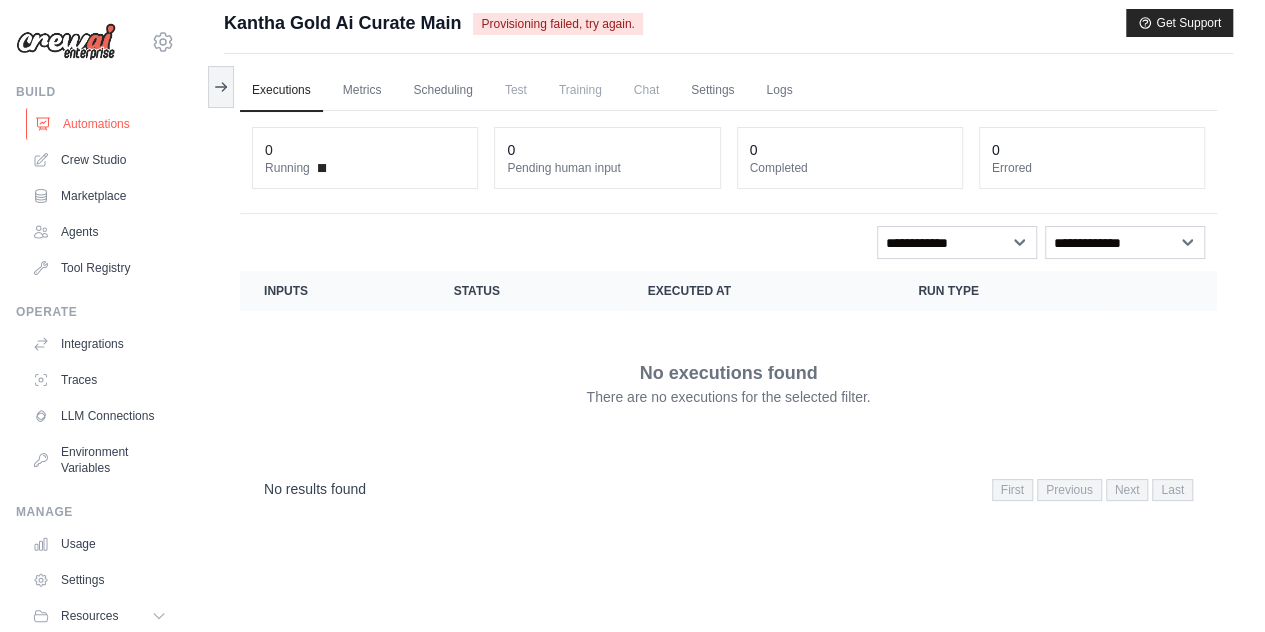 click on "Automations" at bounding box center [101, 124] 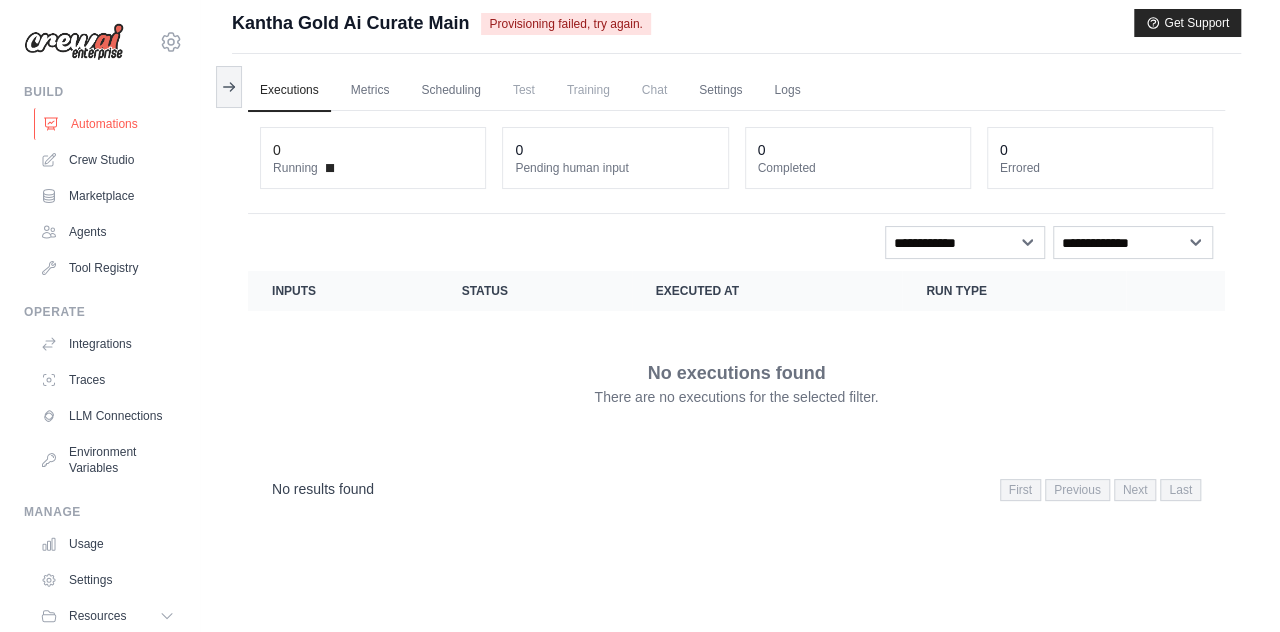 scroll, scrollTop: 0, scrollLeft: 0, axis: both 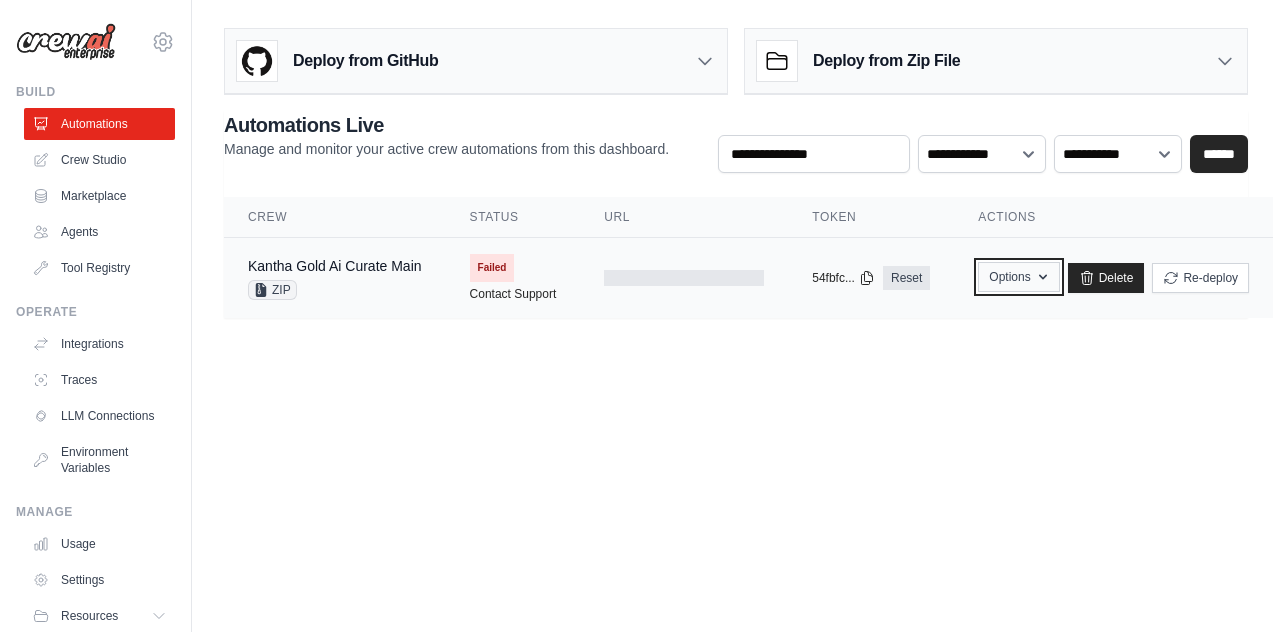 click on "Options" at bounding box center (1018, 277) 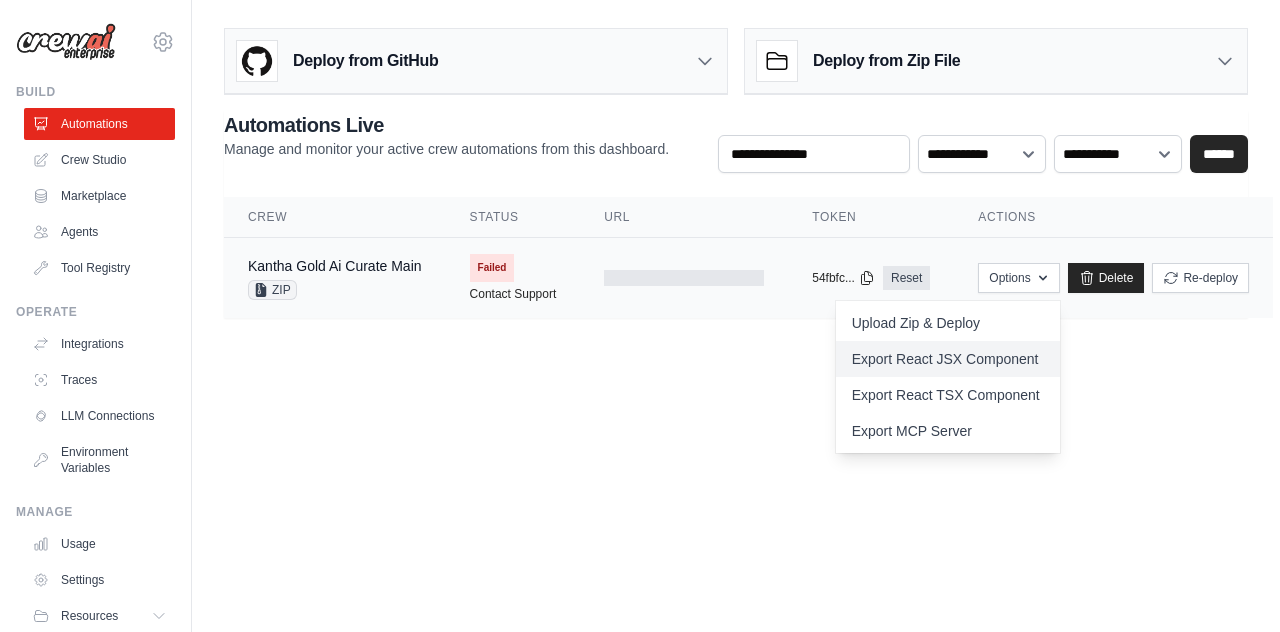 click on "Export React JSX Component" at bounding box center (948, 359) 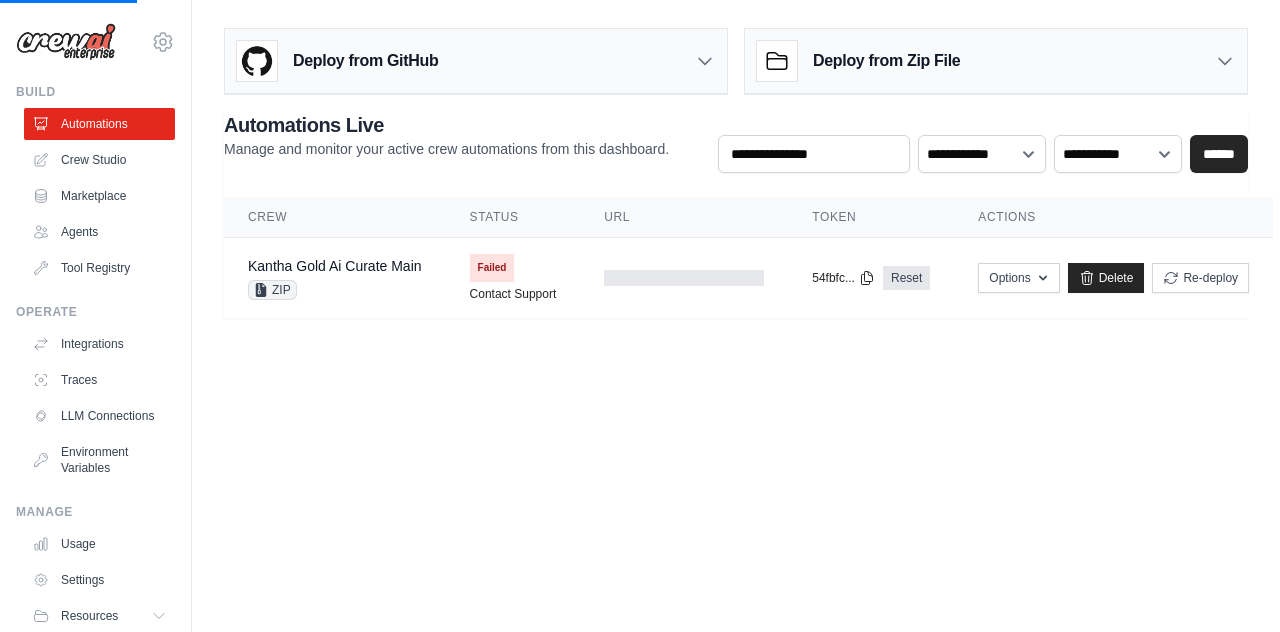 scroll, scrollTop: 0, scrollLeft: 0, axis: both 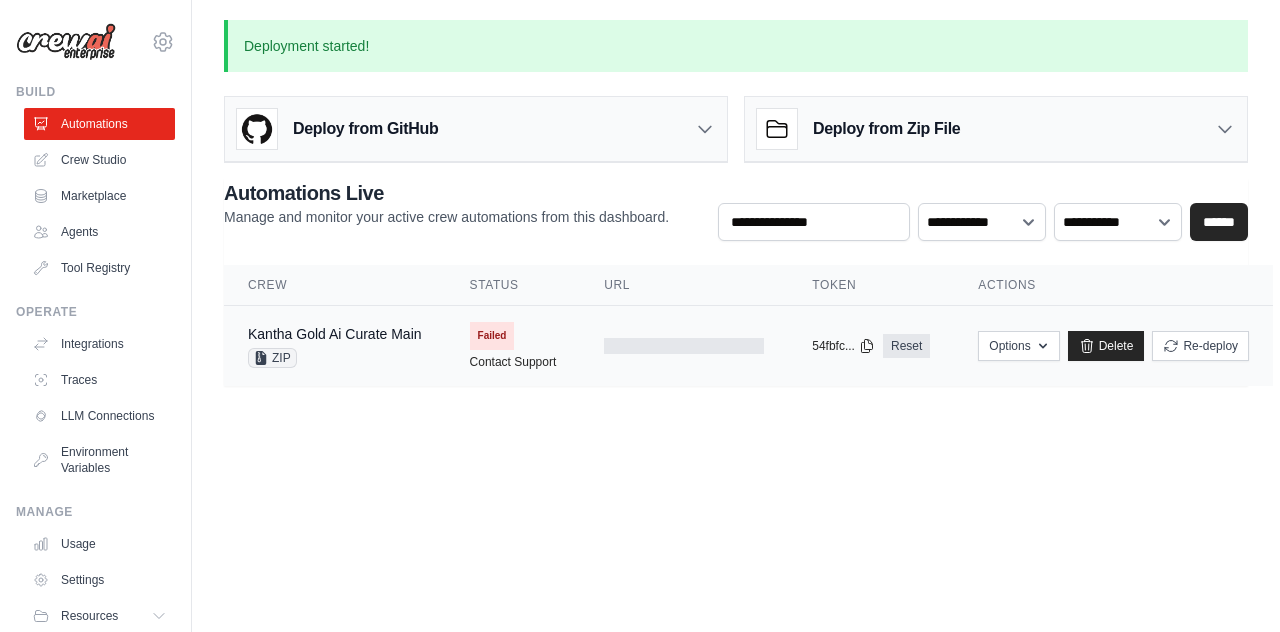 click at bounding box center [684, 346] 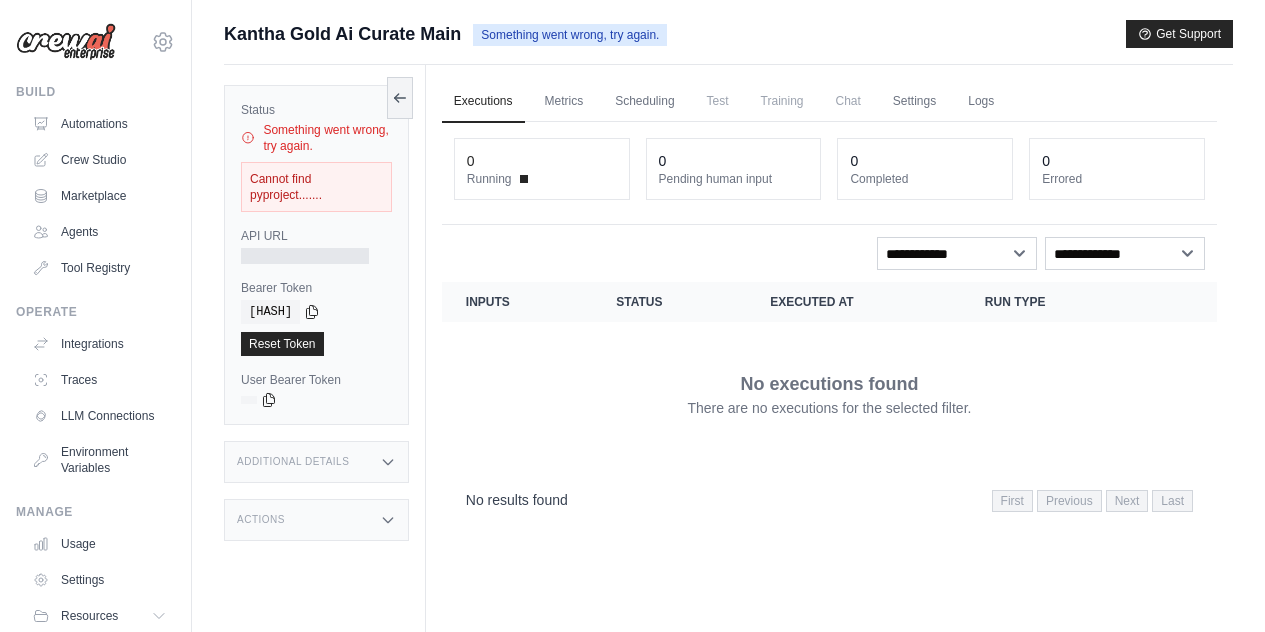 scroll, scrollTop: 0, scrollLeft: 0, axis: both 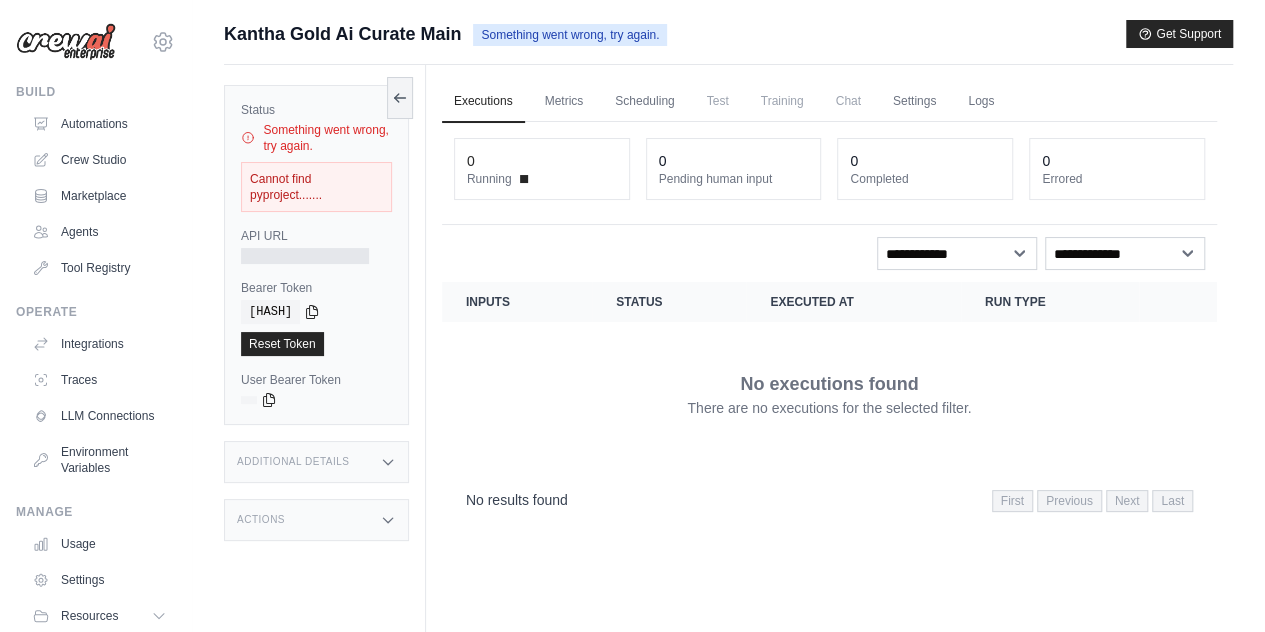 click on "Cannot find pyproject......." at bounding box center (316, 187) 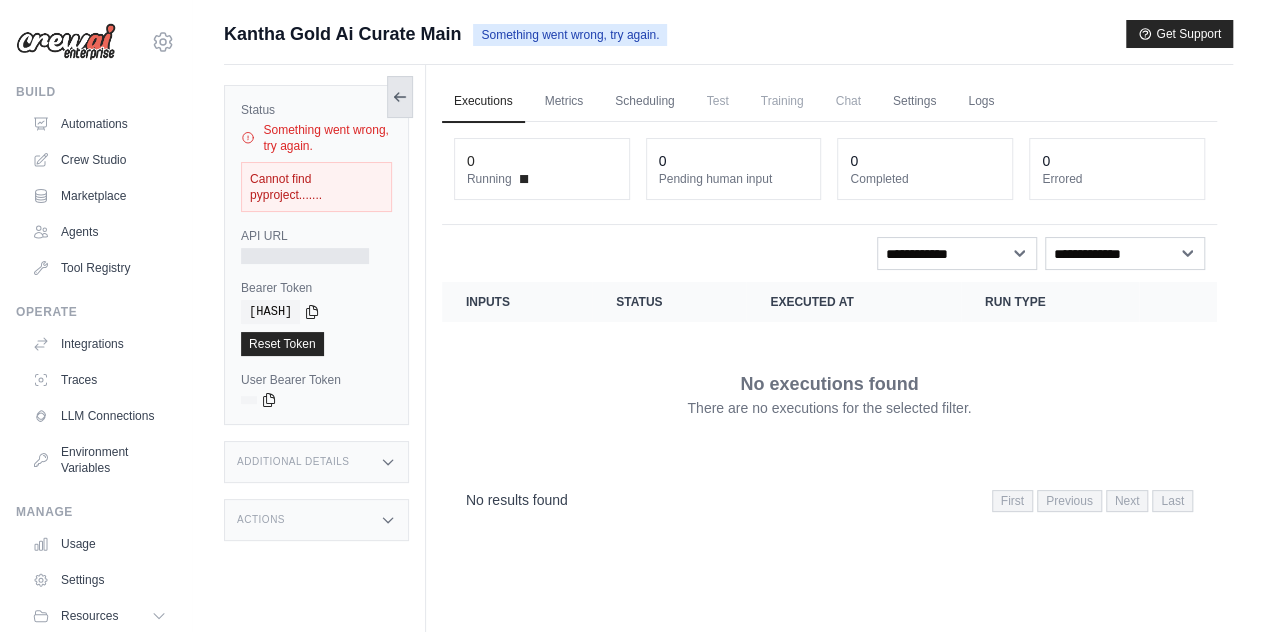 click at bounding box center (400, 97) 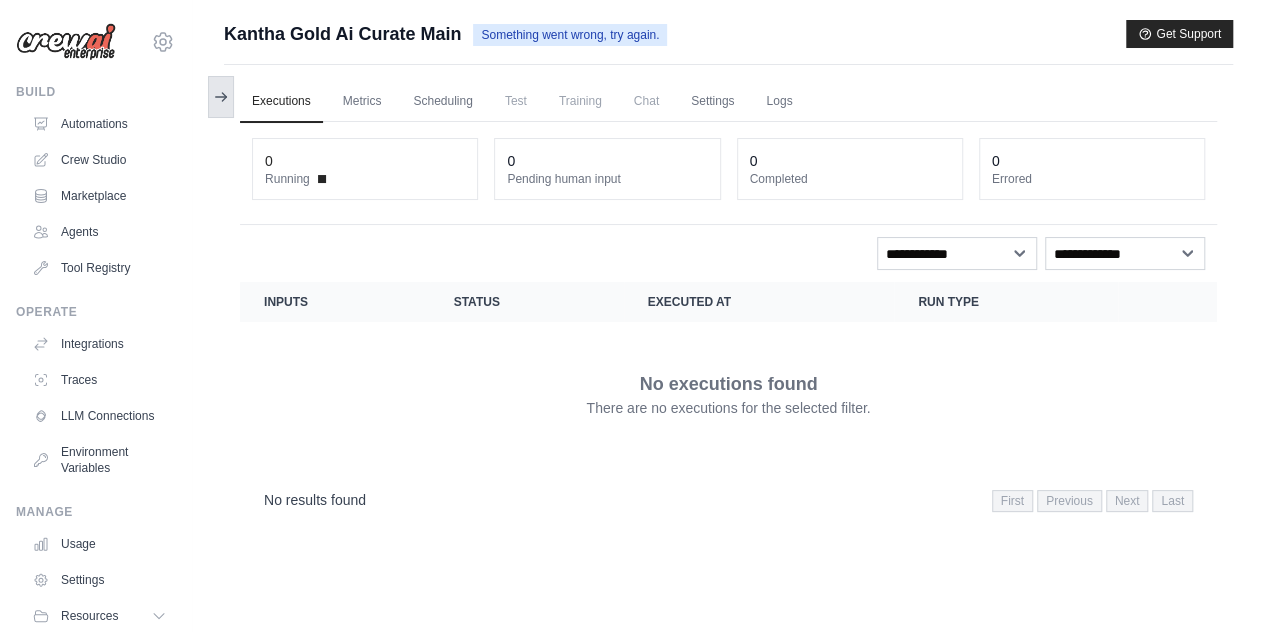 click 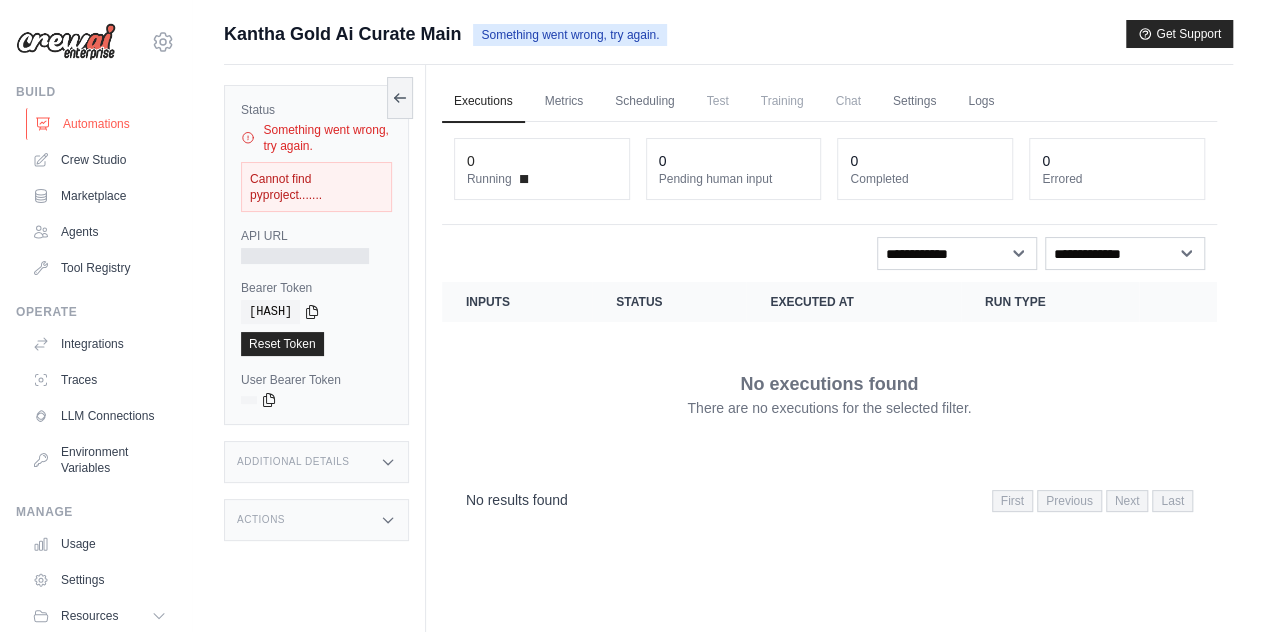 click on "Automations" at bounding box center (101, 124) 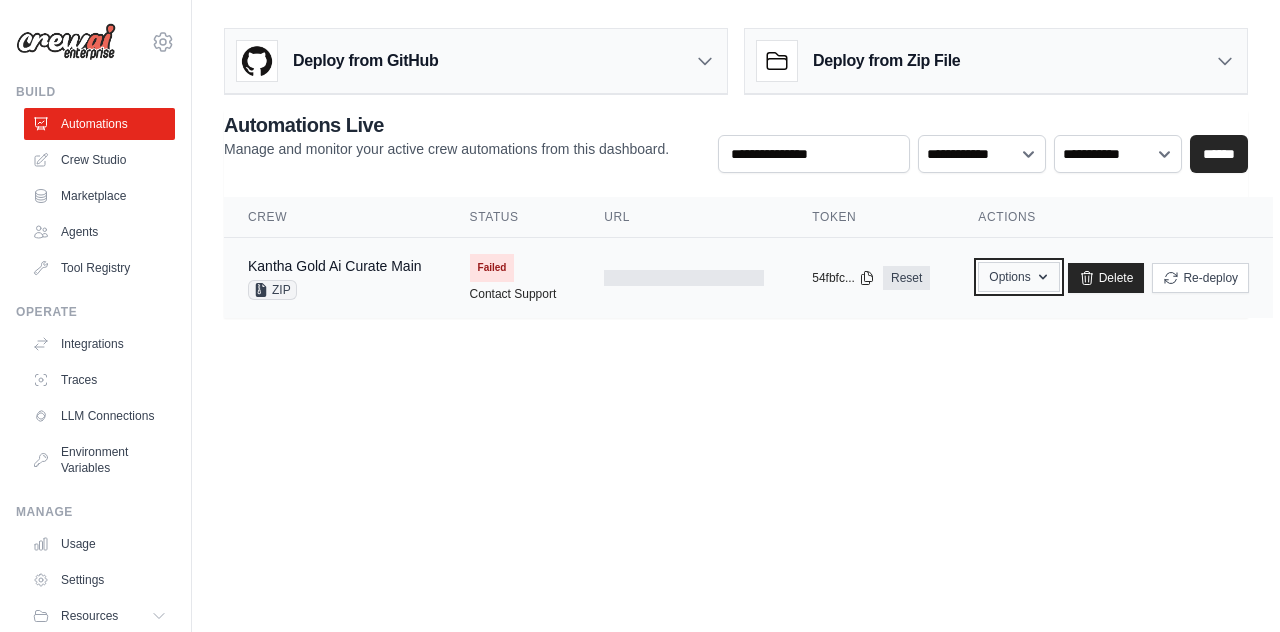 click on "Options" at bounding box center [1018, 277] 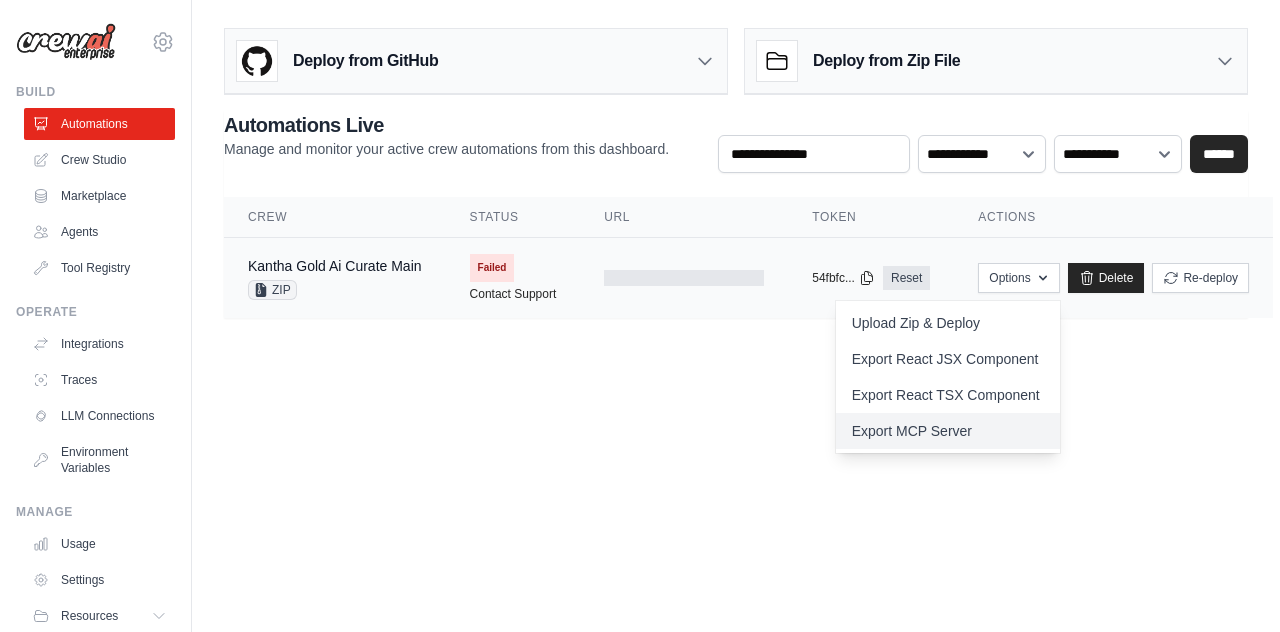 click on "Export MCP Server" at bounding box center [948, 431] 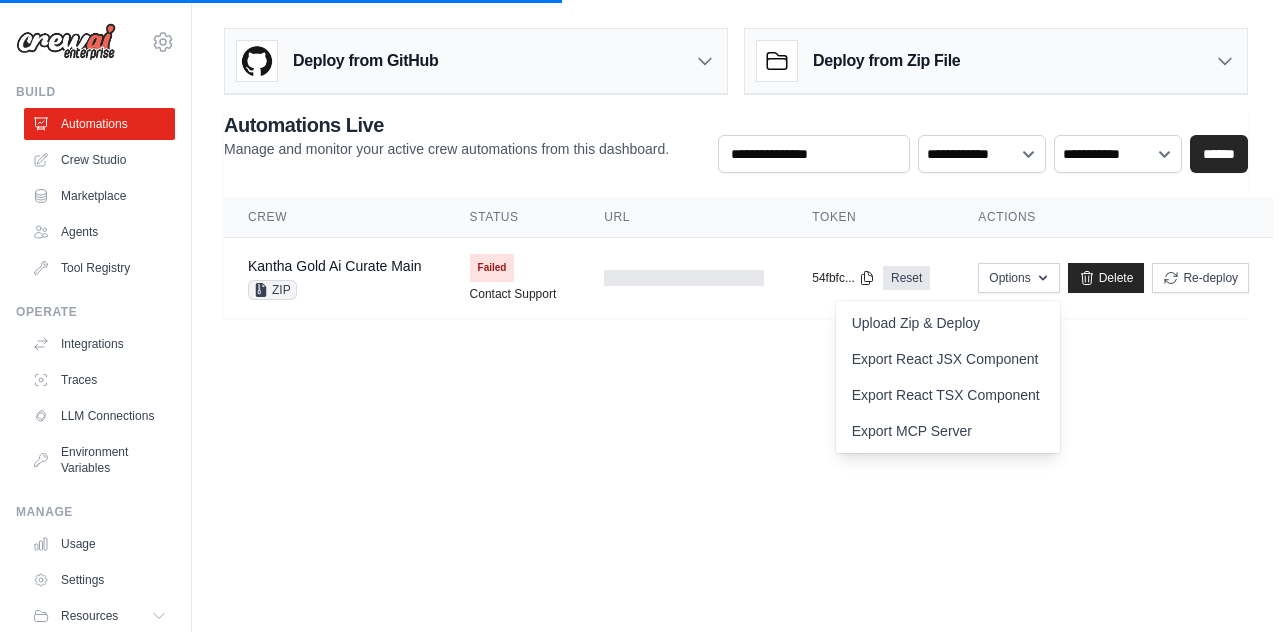 click on "alwaysramesh2003@gmail.com
Settings
Build
Automations
Crew Studio" at bounding box center [640, 316] 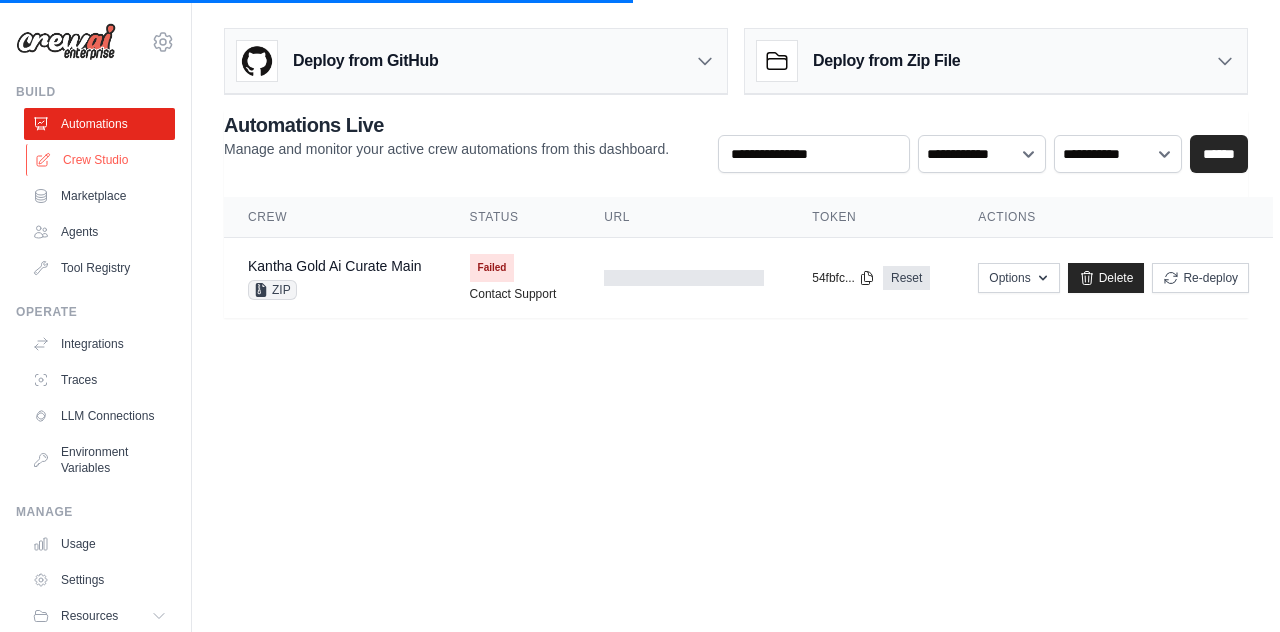click on "Crew Studio" at bounding box center [101, 160] 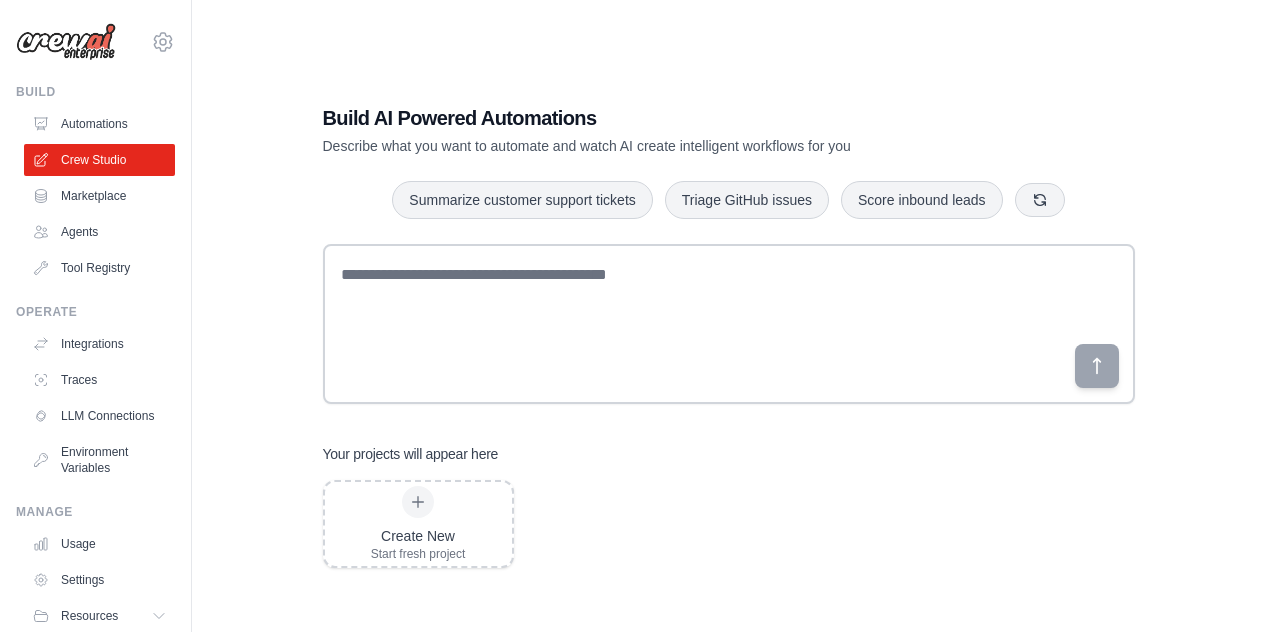 scroll, scrollTop: 40, scrollLeft: 0, axis: vertical 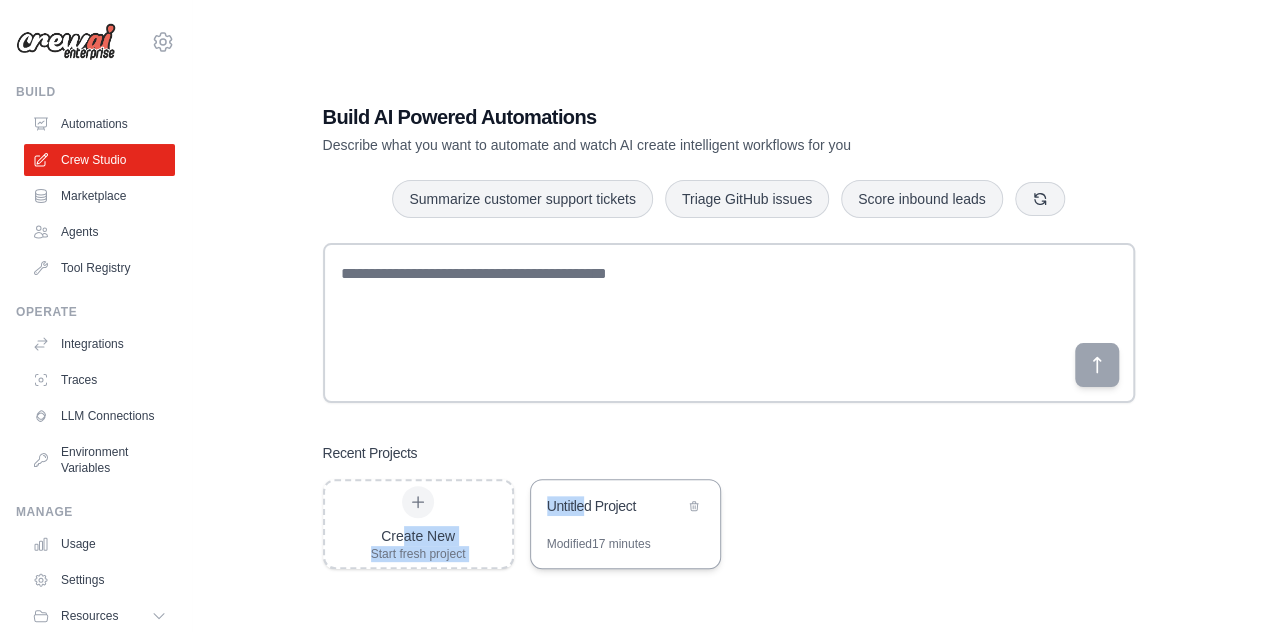 drag, startPoint x: 404, startPoint y: 518, endPoint x: 583, endPoint y: 519, distance: 179.00279 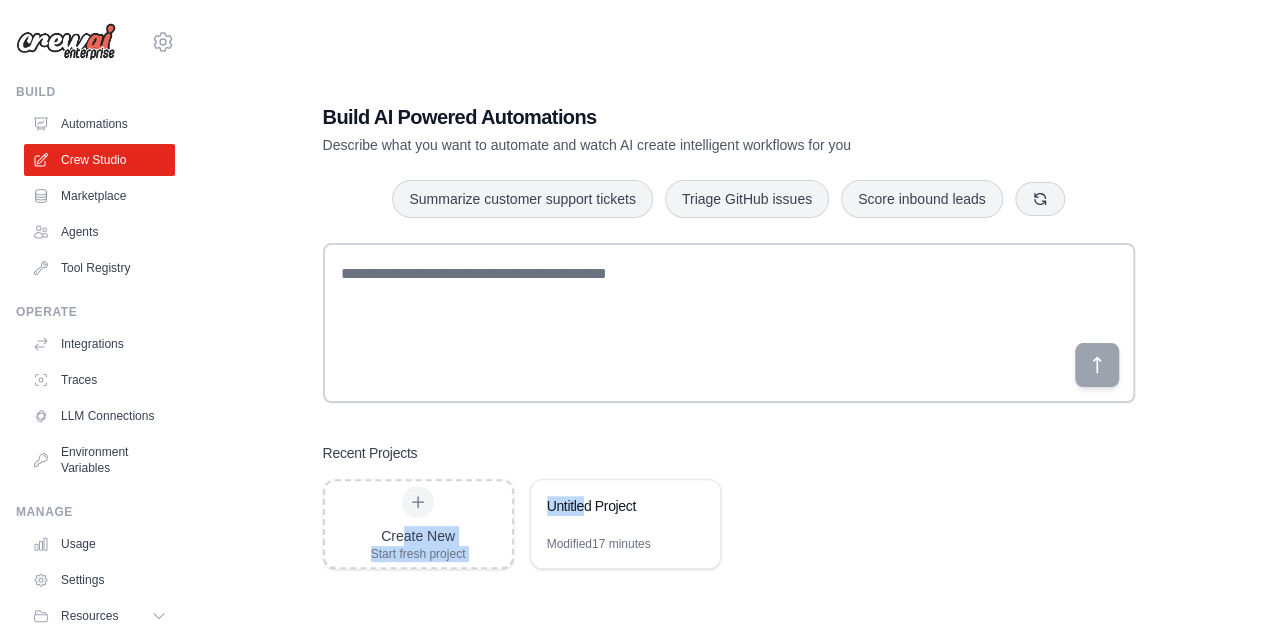 drag, startPoint x: 583, startPoint y: 519, endPoint x: 520, endPoint y: 552, distance: 71.11962 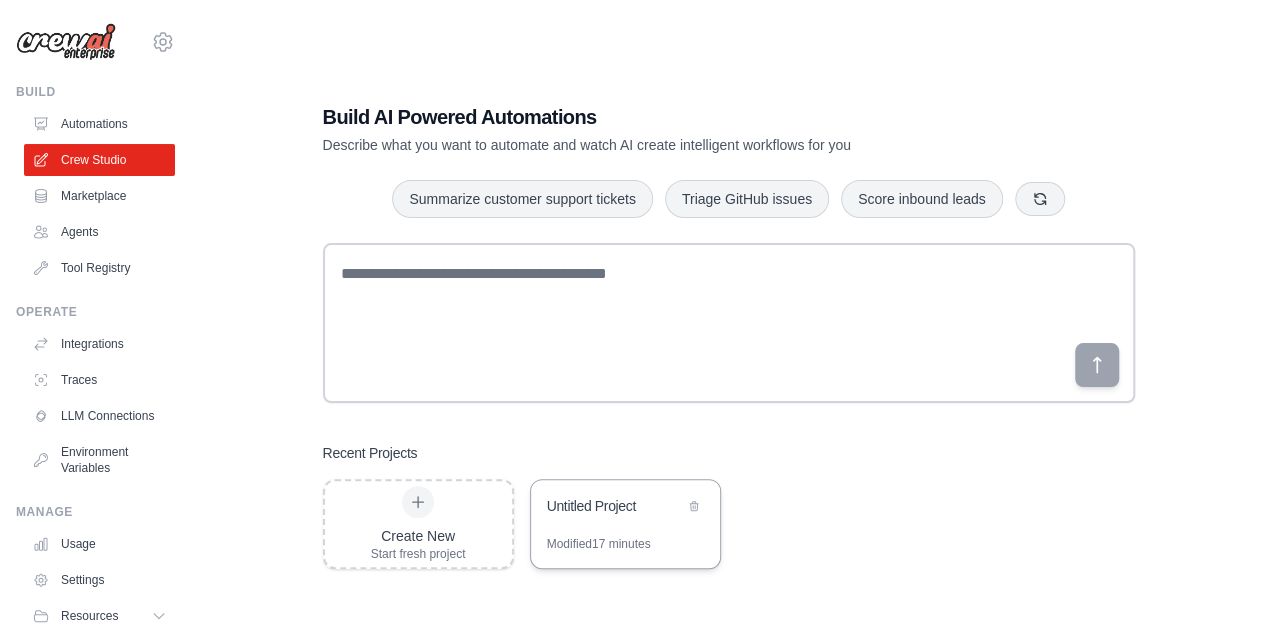 click on "Modified  17 minutes" at bounding box center [599, 544] 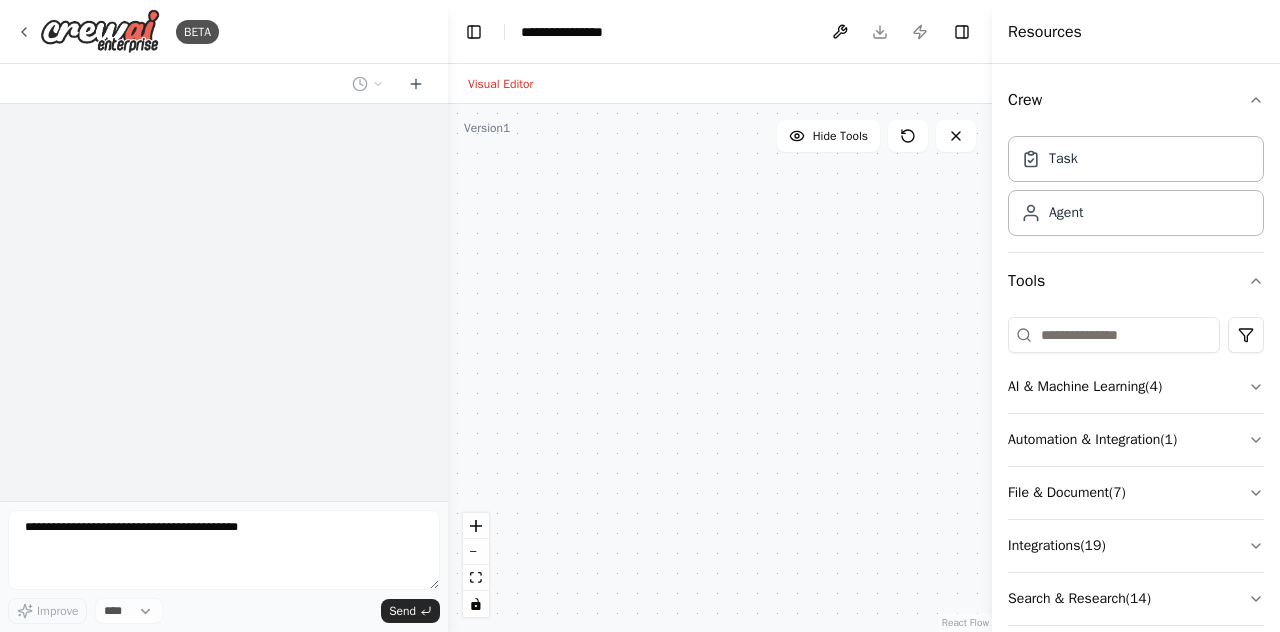 scroll, scrollTop: 0, scrollLeft: 0, axis: both 